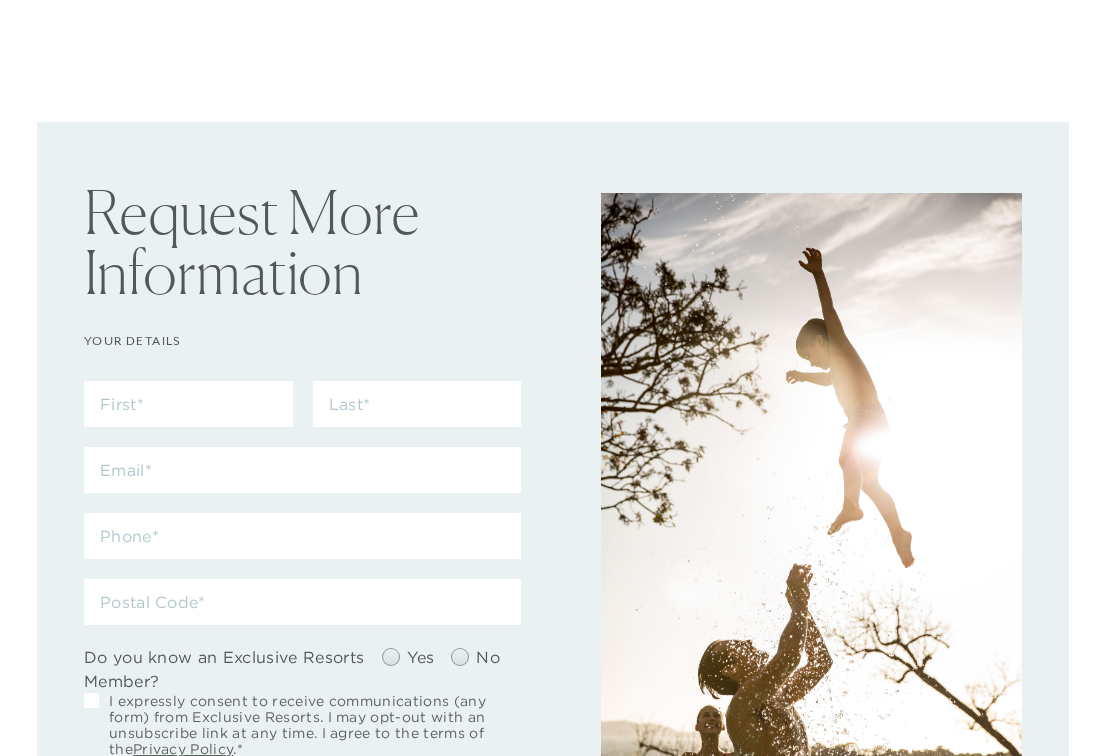 scroll, scrollTop: 0, scrollLeft: 0, axis: both 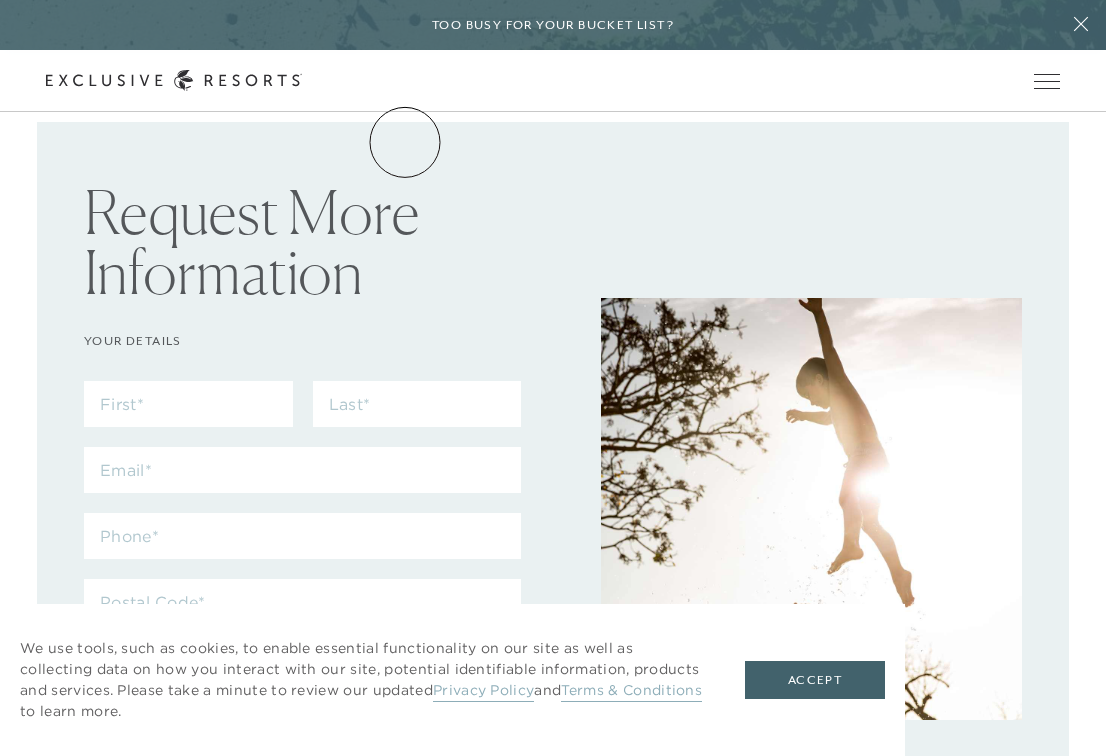 click on "The Collection" at bounding box center [0, 0] 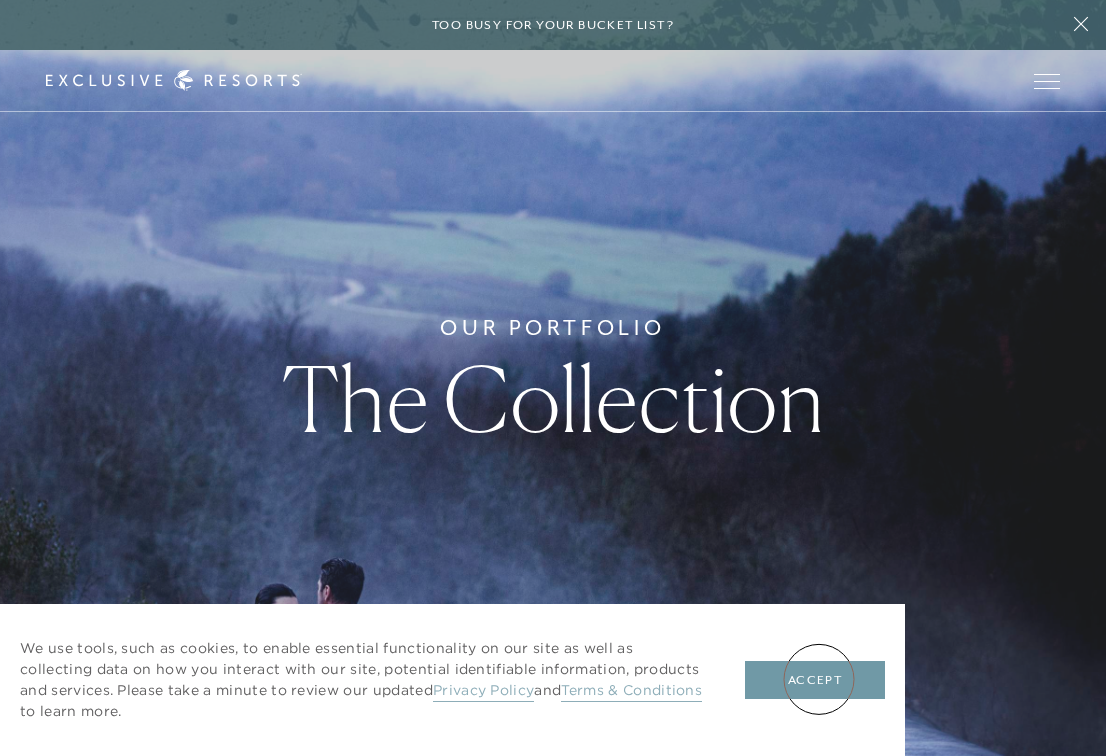 click on "Accept" at bounding box center [815, 680] 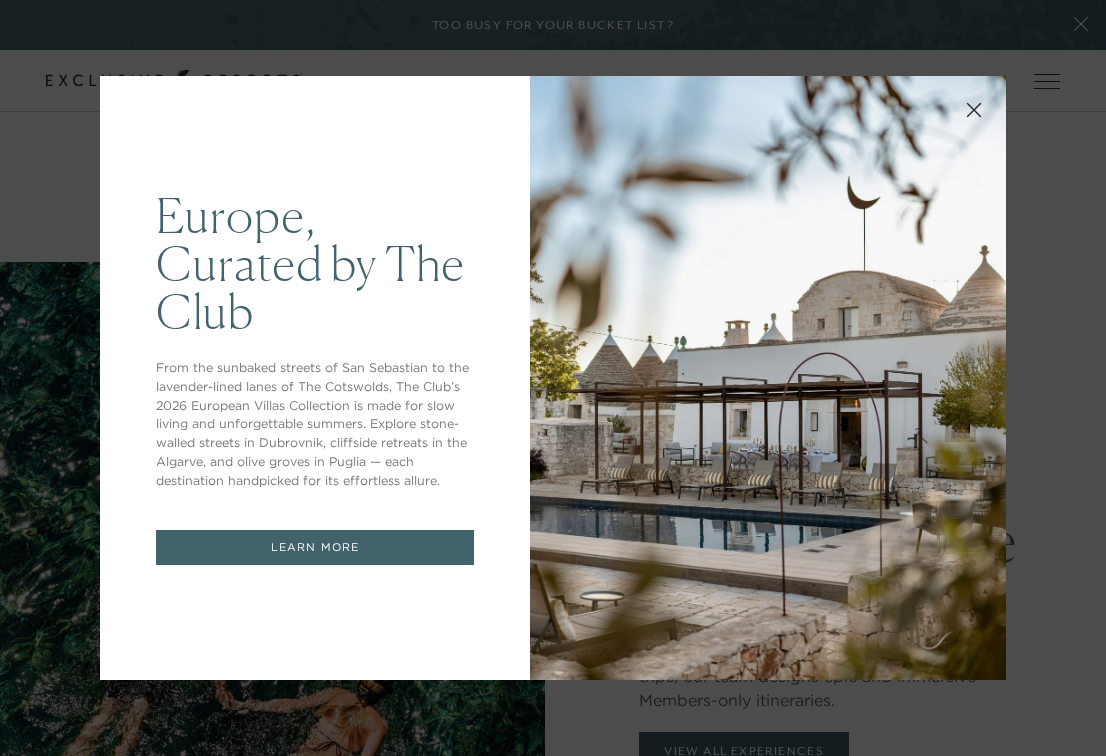 scroll, scrollTop: 0, scrollLeft: 0, axis: both 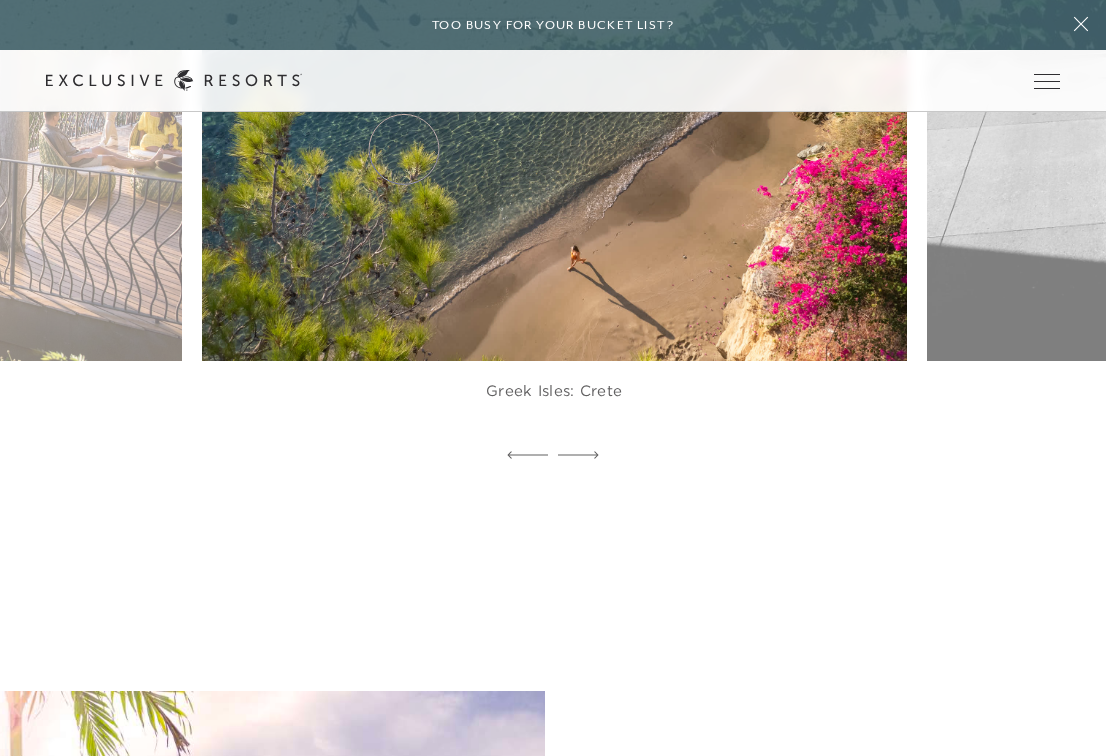 click on "The Collection" at bounding box center (0, 0) 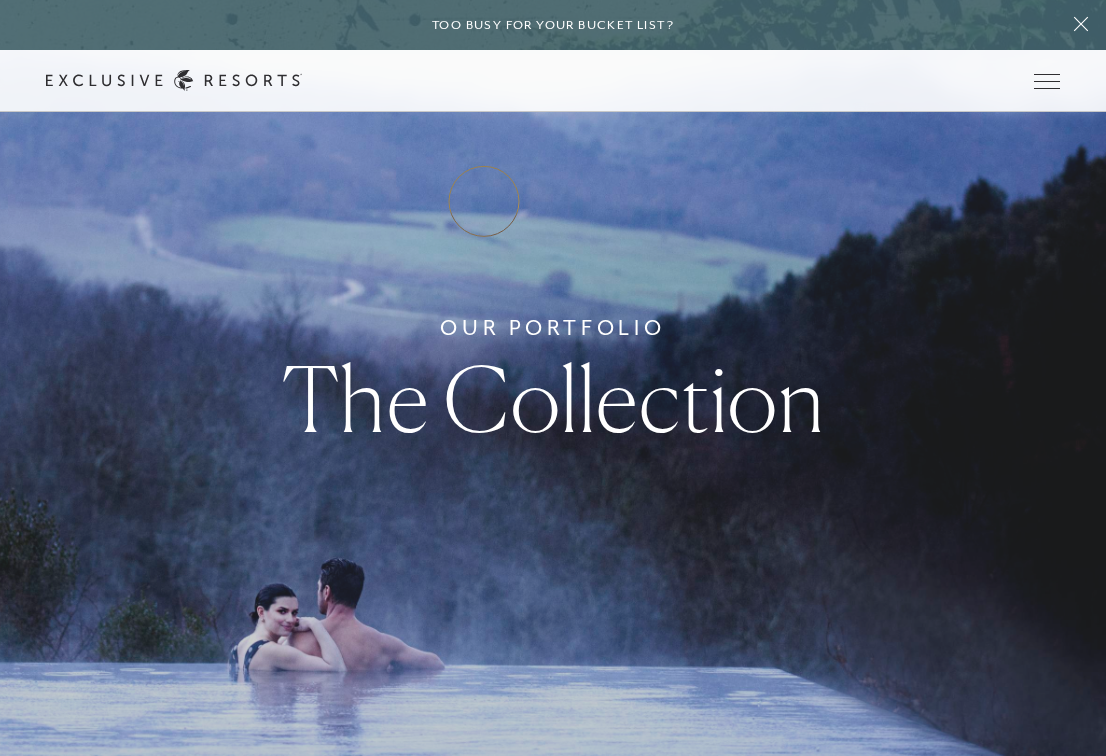 click on "How it works" at bounding box center [0, 0] 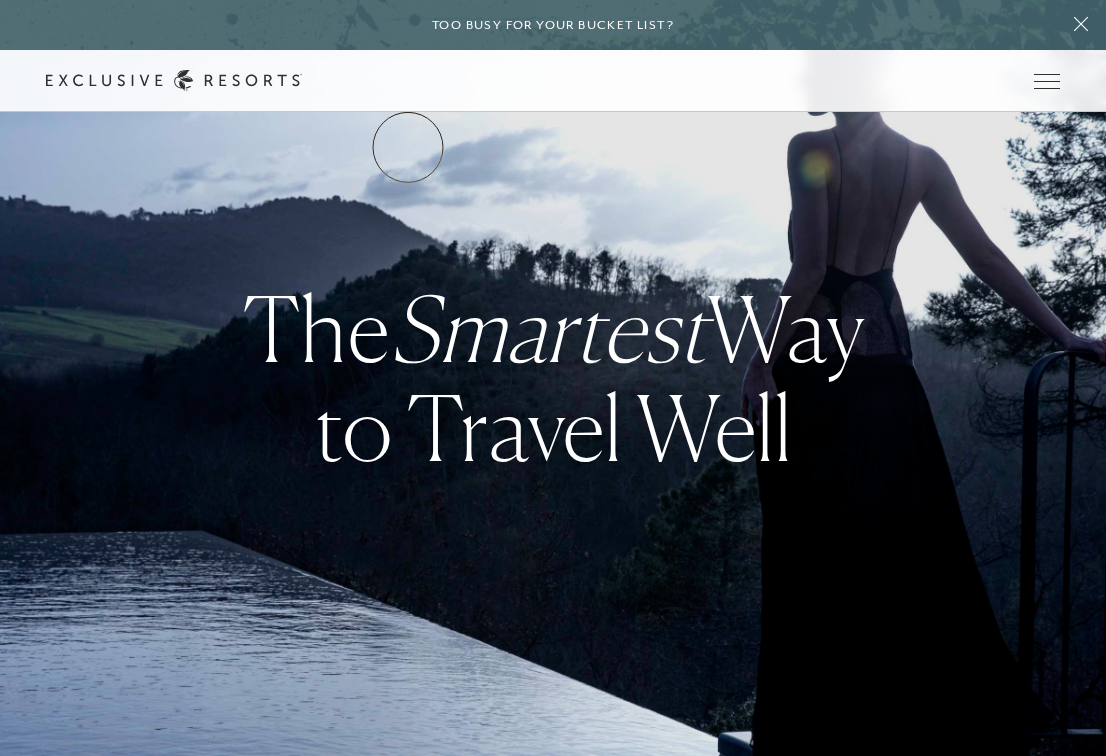 click on "The Collection" at bounding box center (0, 0) 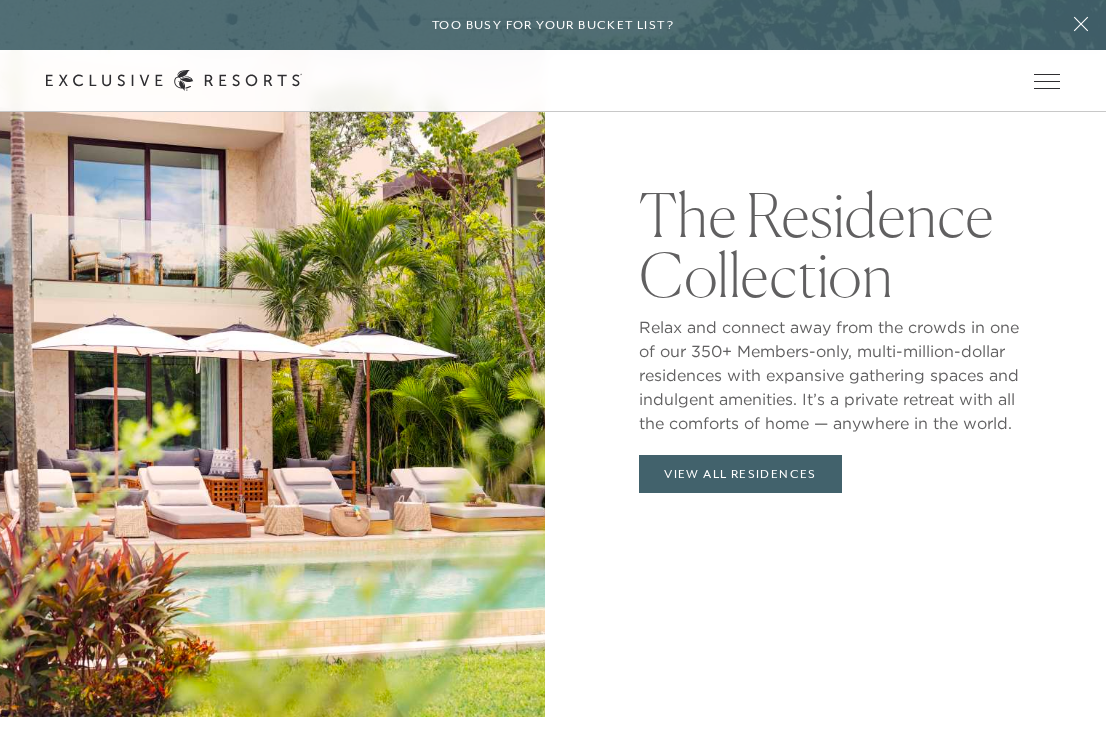 scroll, scrollTop: 2030, scrollLeft: 0, axis: vertical 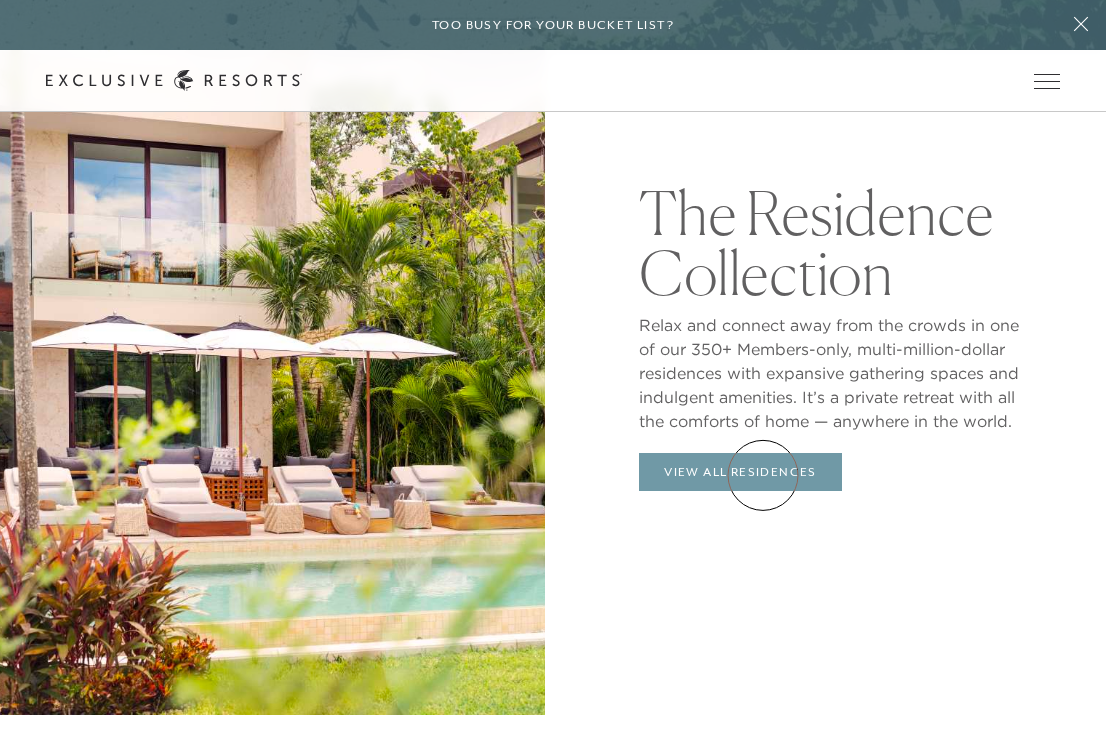 click on "View All Residences" at bounding box center [740, 472] 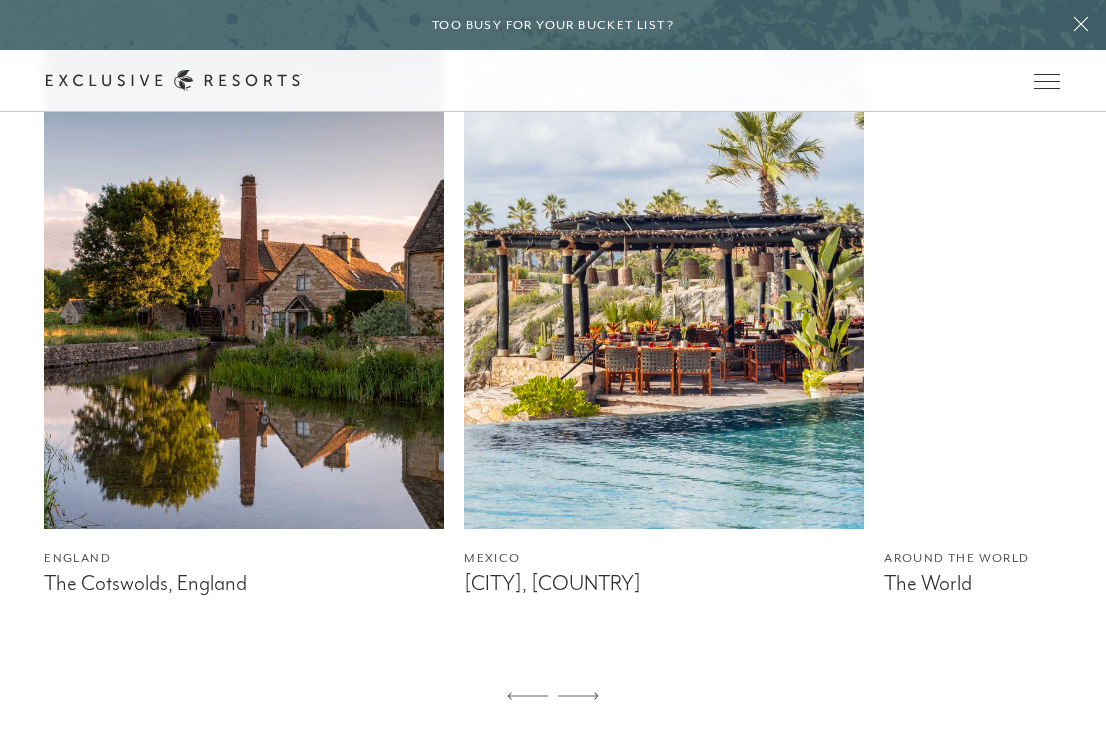 scroll, scrollTop: 1185, scrollLeft: 0, axis: vertical 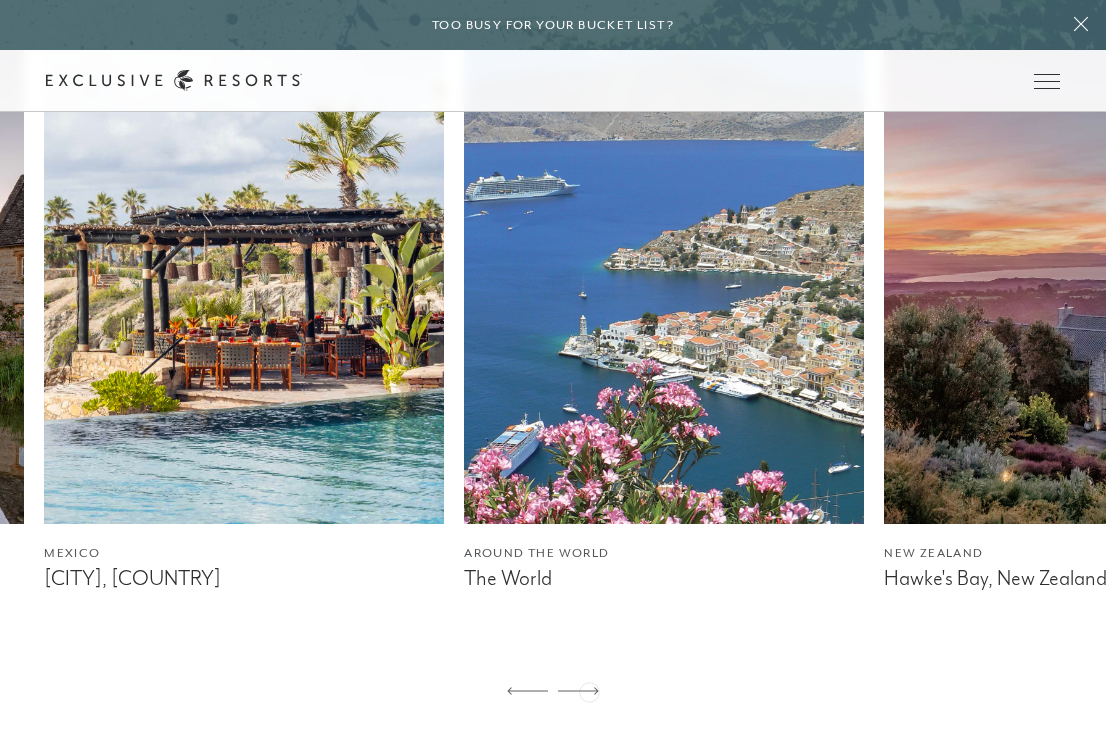 click 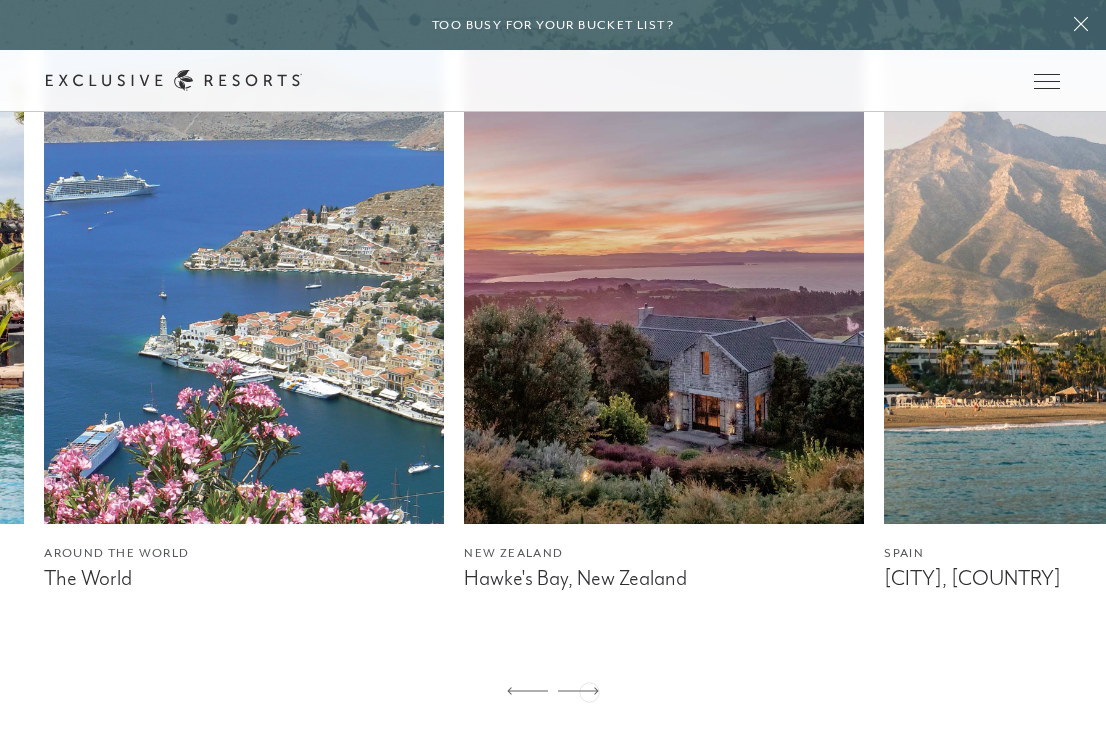 click 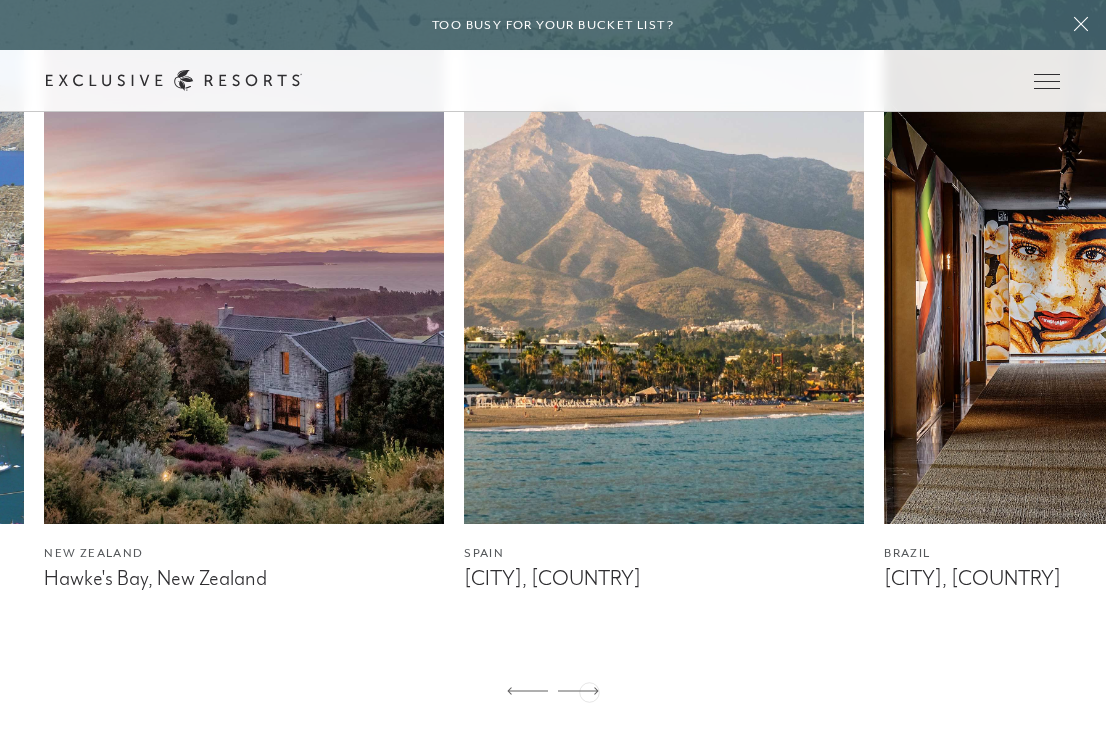 click 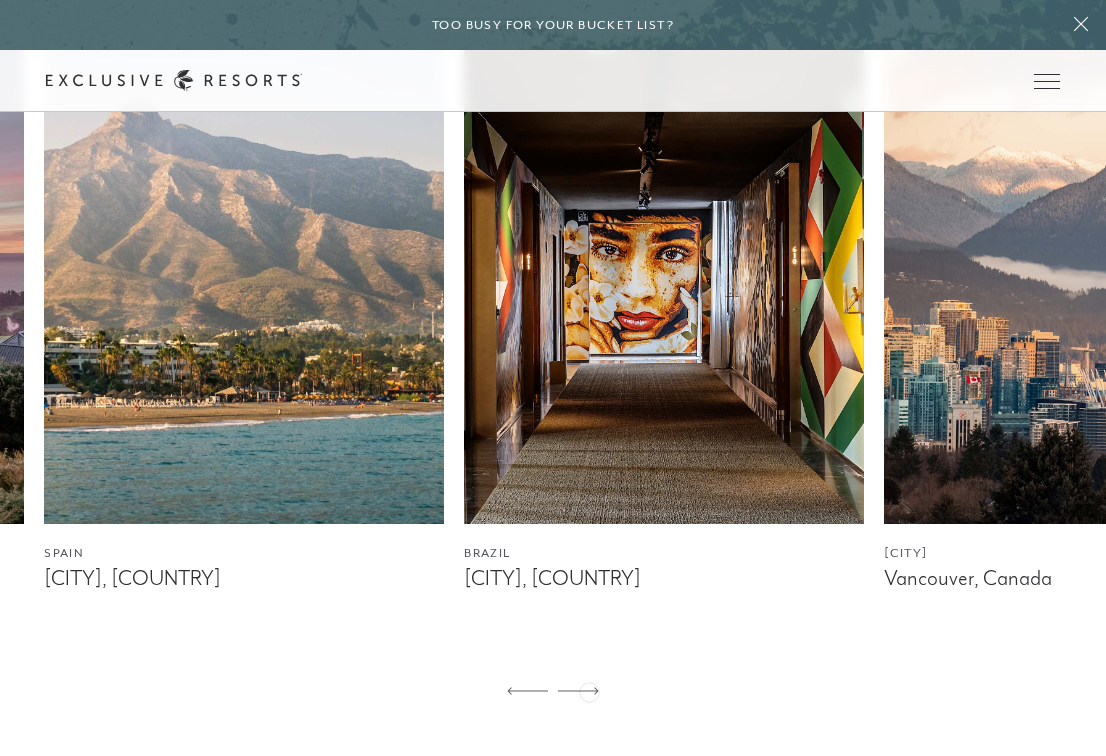 click 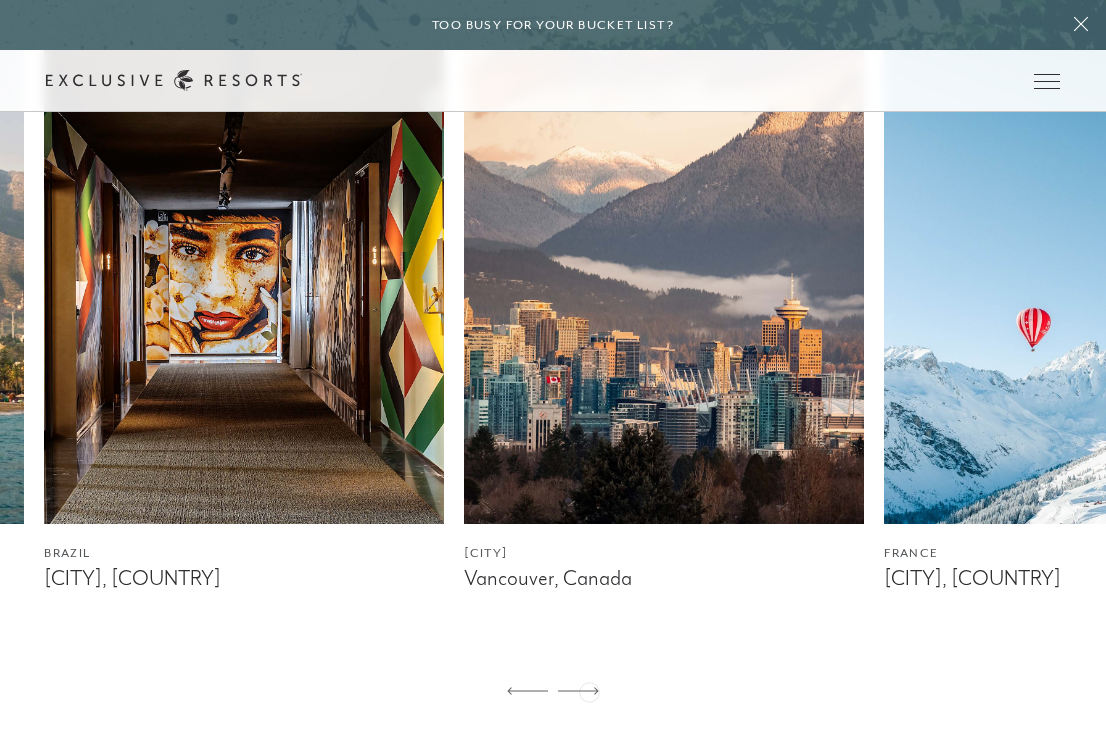 click 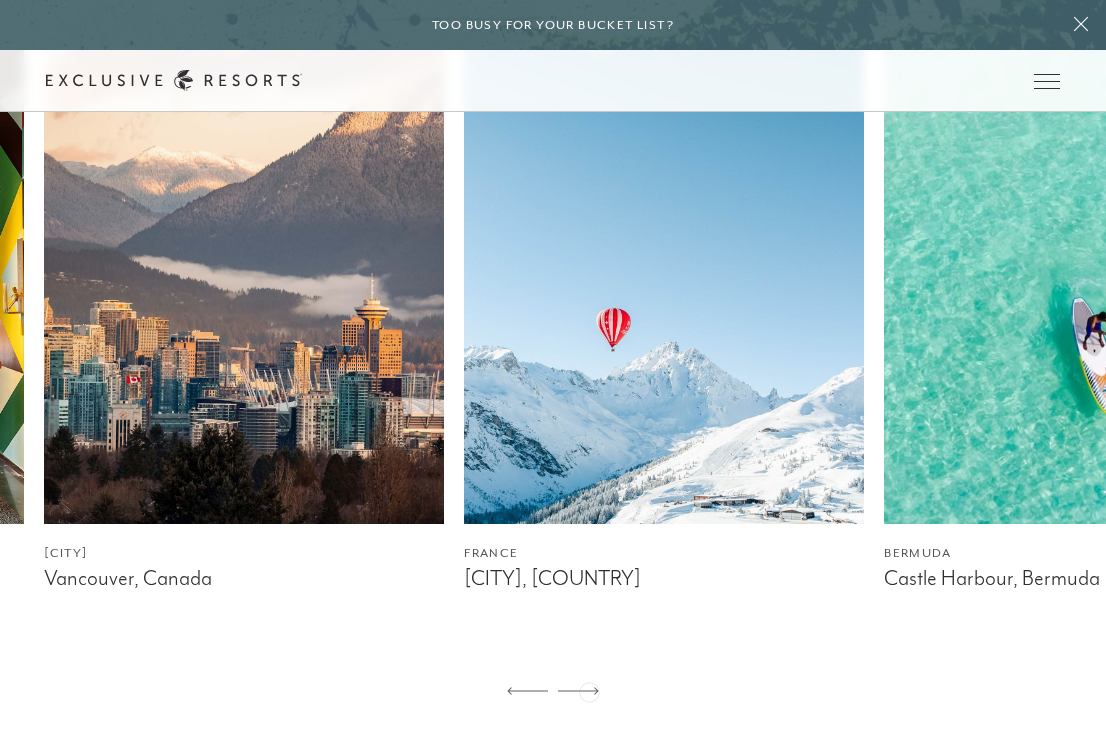 click 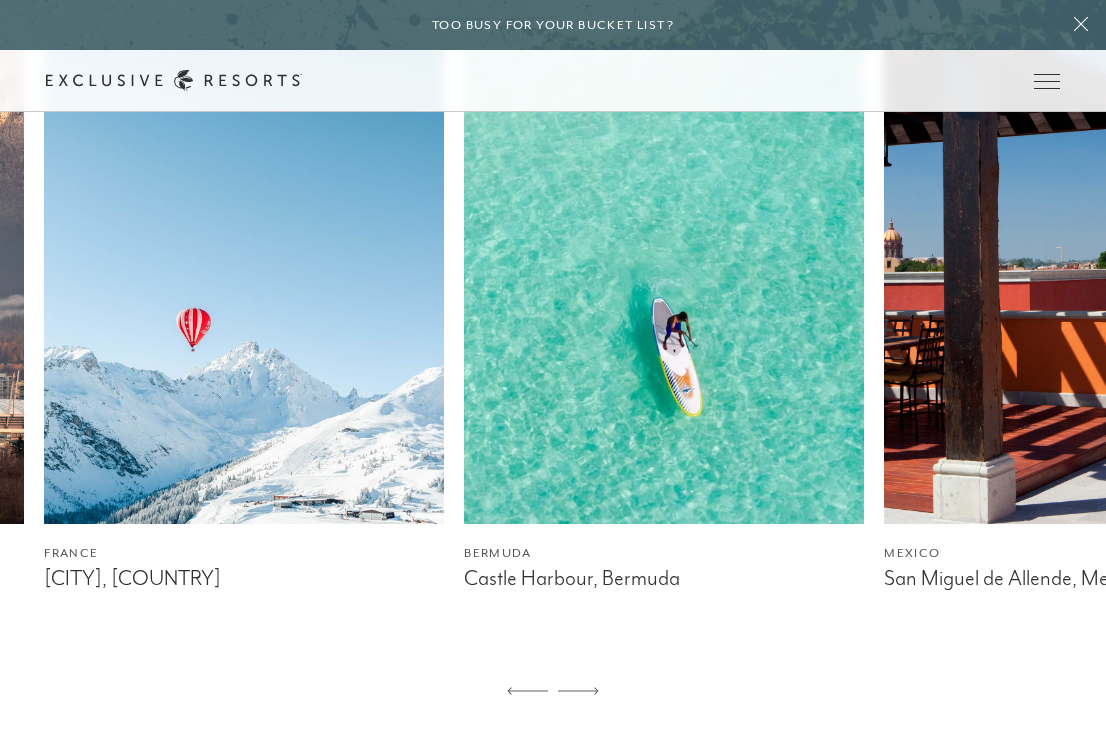 click 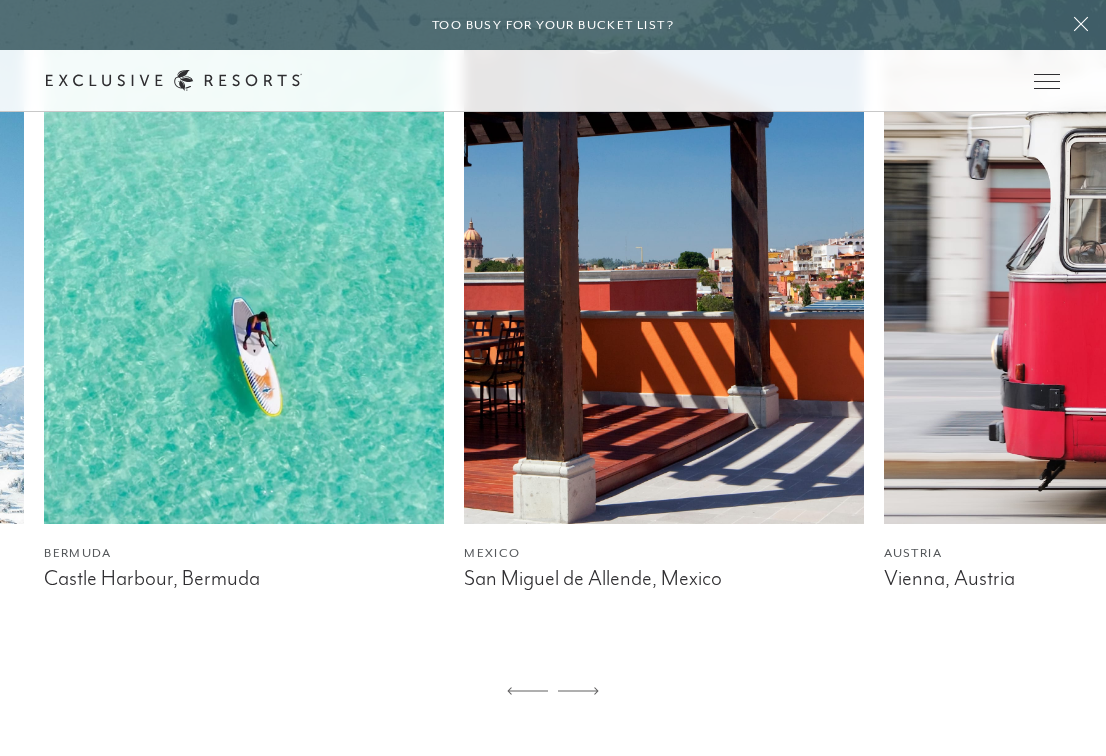 click 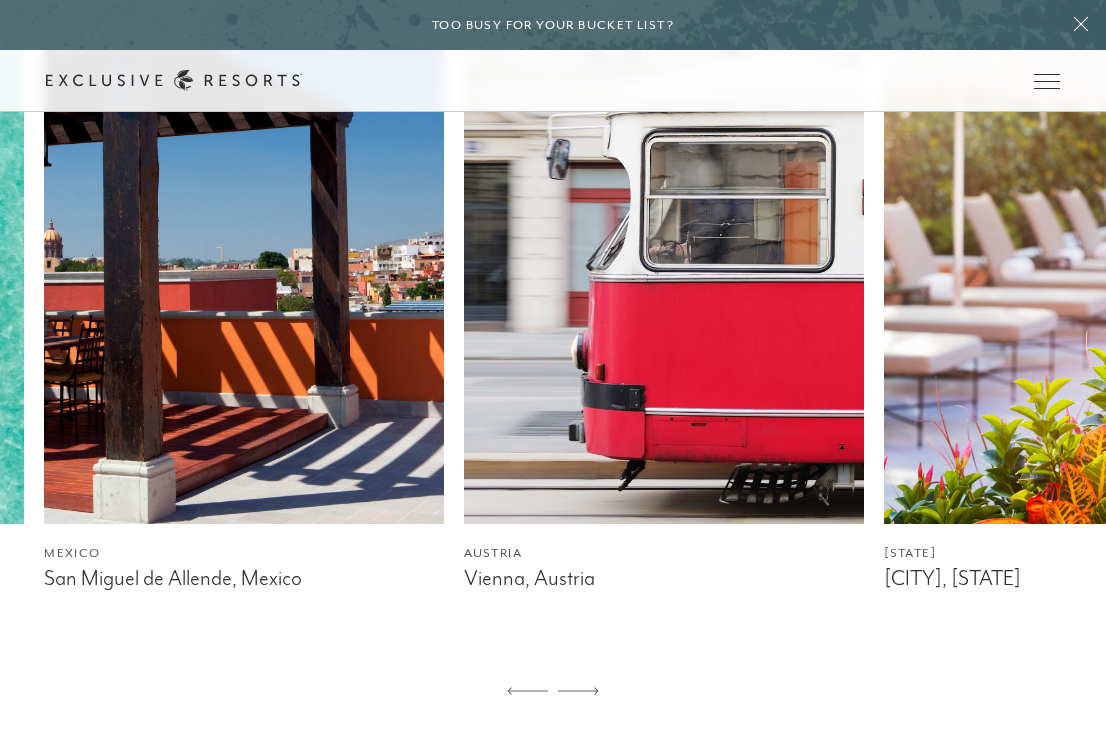 click 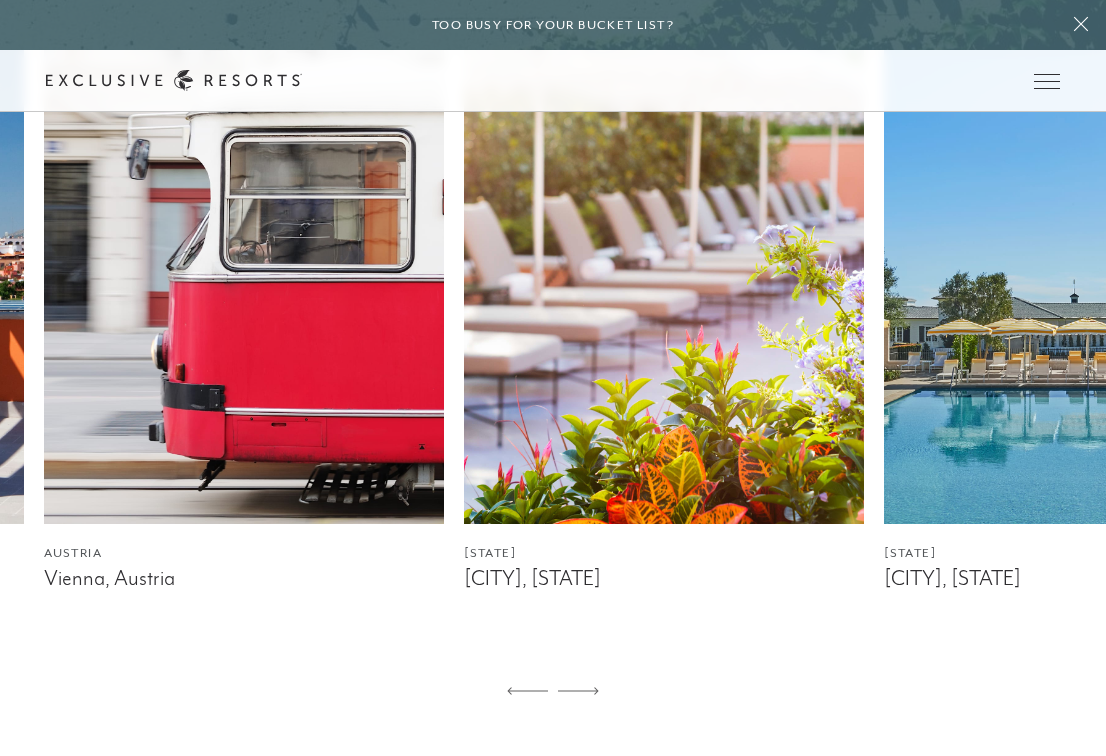 click 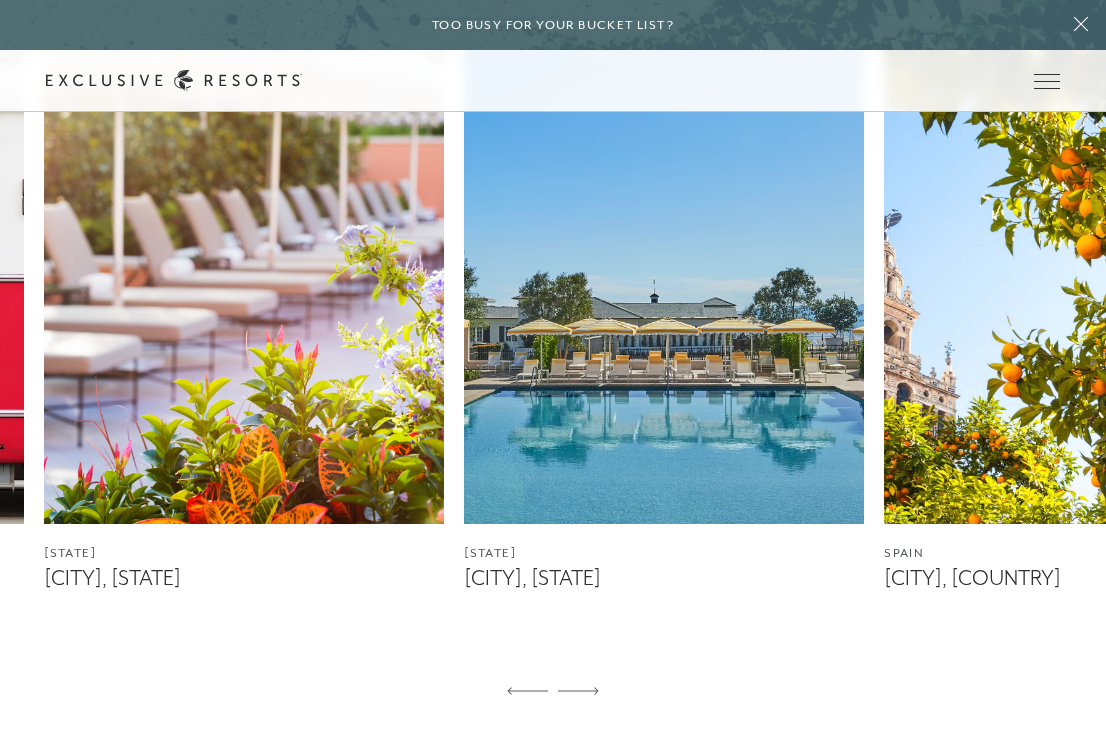 click 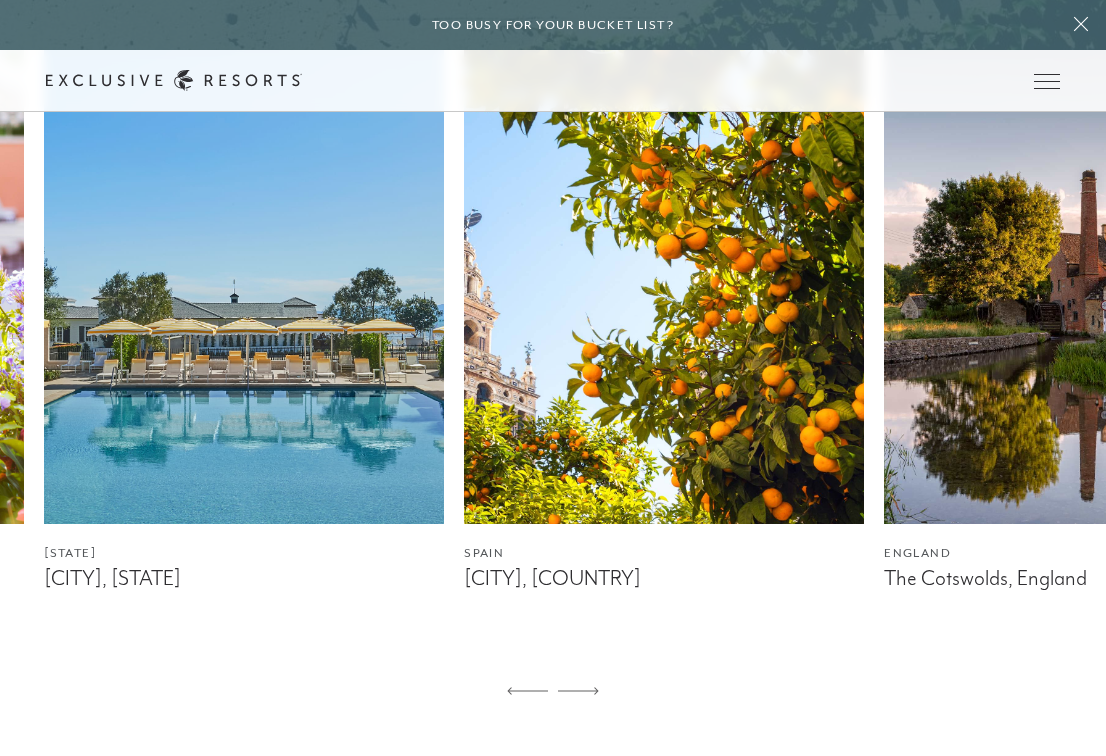 click 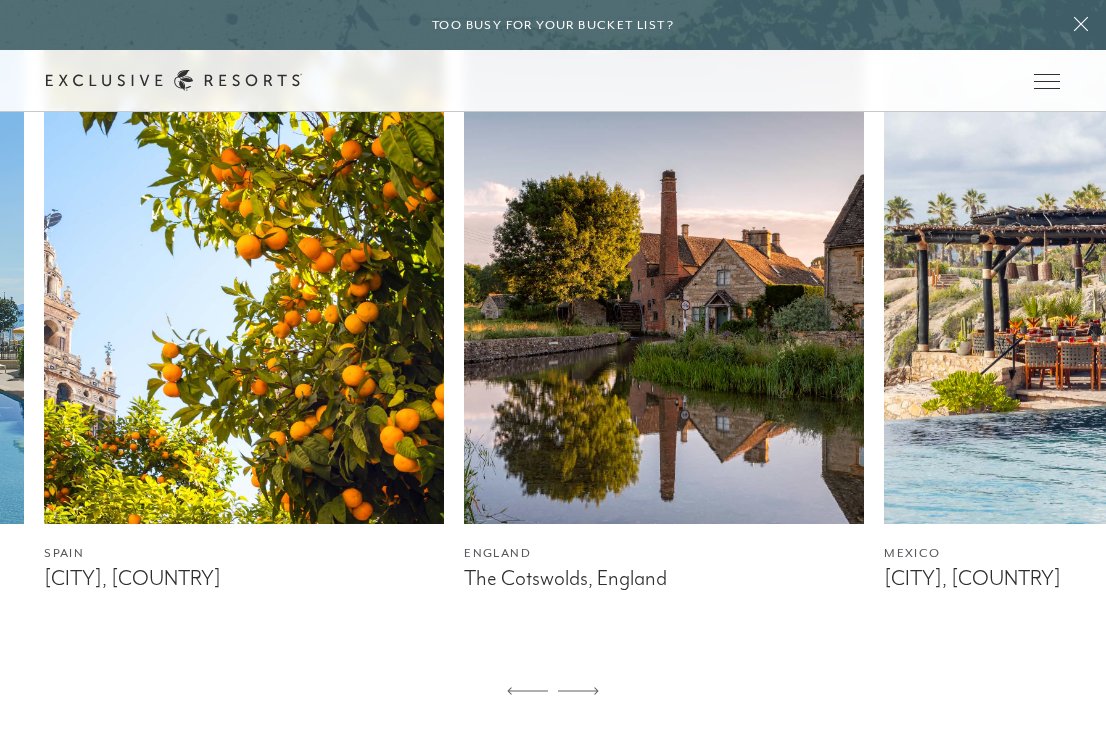 click 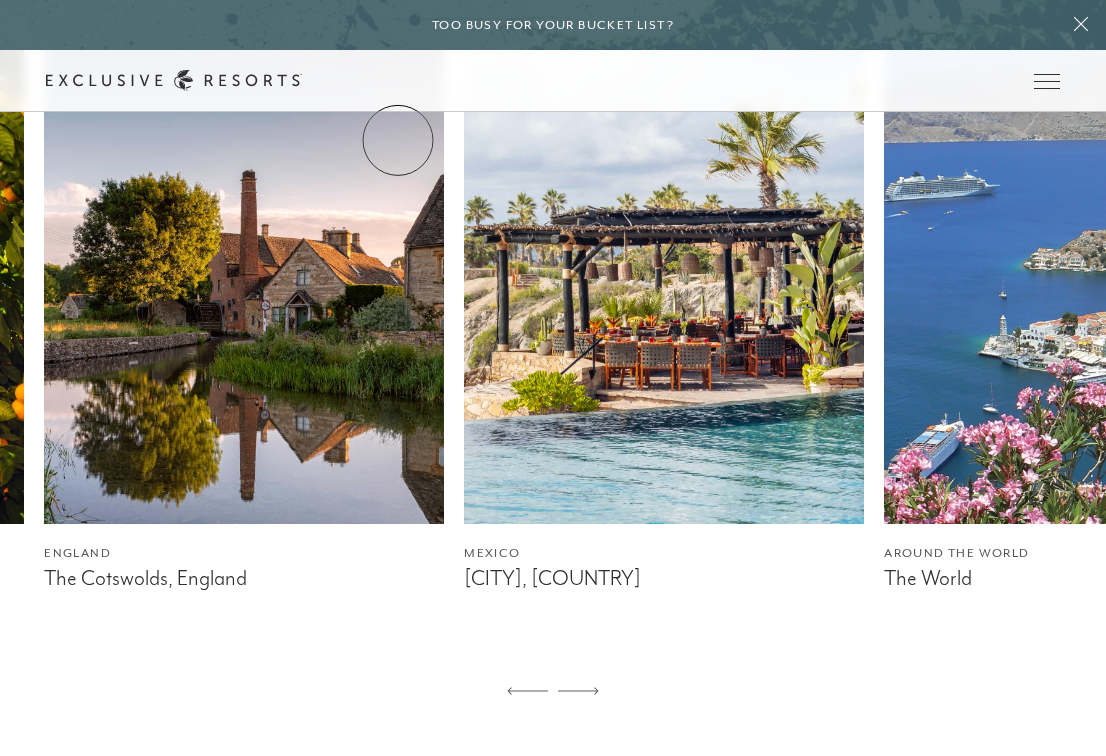 click on "Residence Collection" at bounding box center (0, 0) 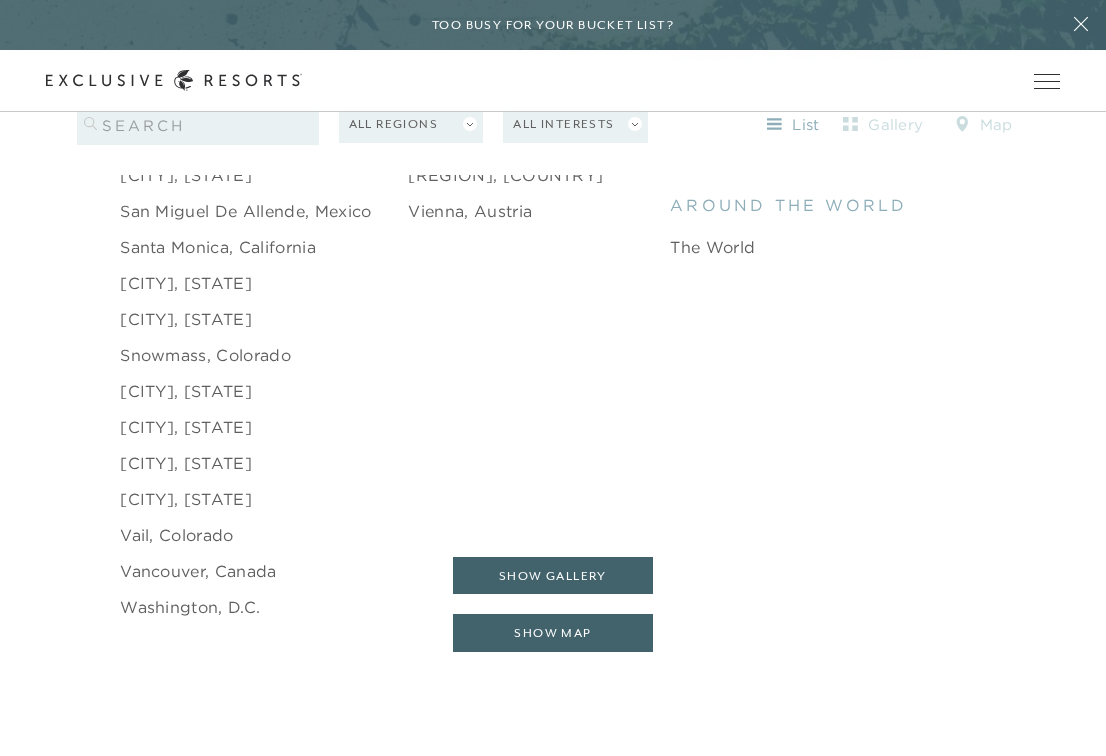scroll, scrollTop: 3137, scrollLeft: 0, axis: vertical 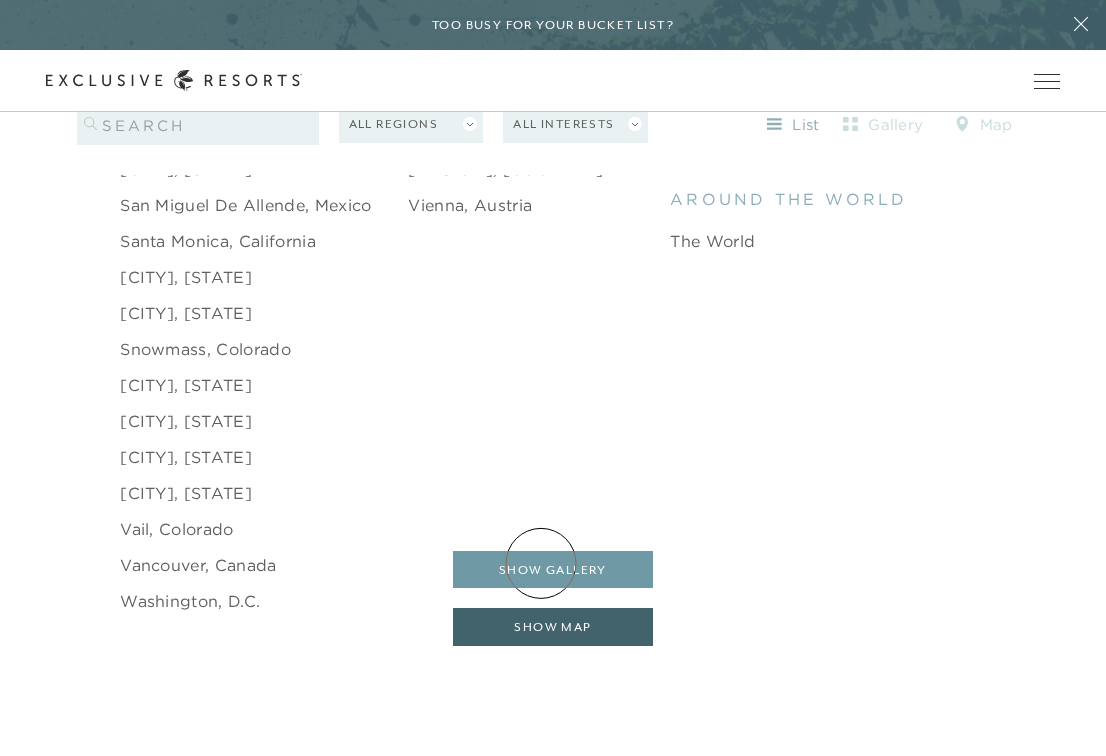 click on "show gallery" at bounding box center (553, 570) 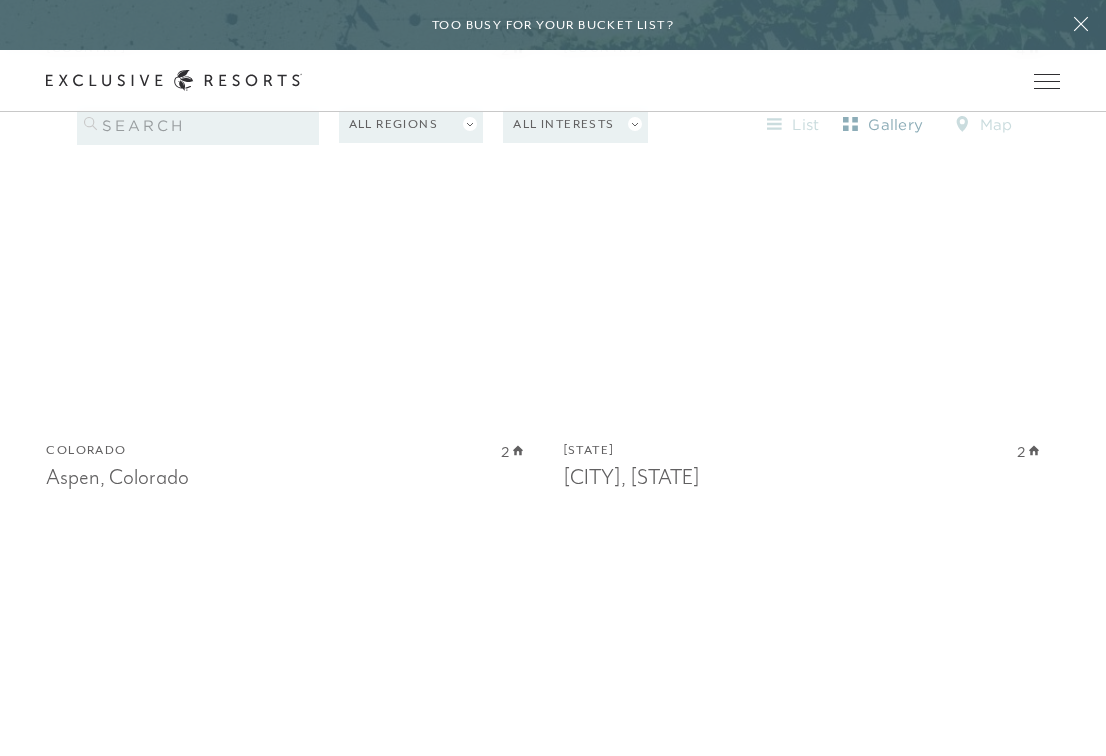 scroll, scrollTop: 2806, scrollLeft: 0, axis: vertical 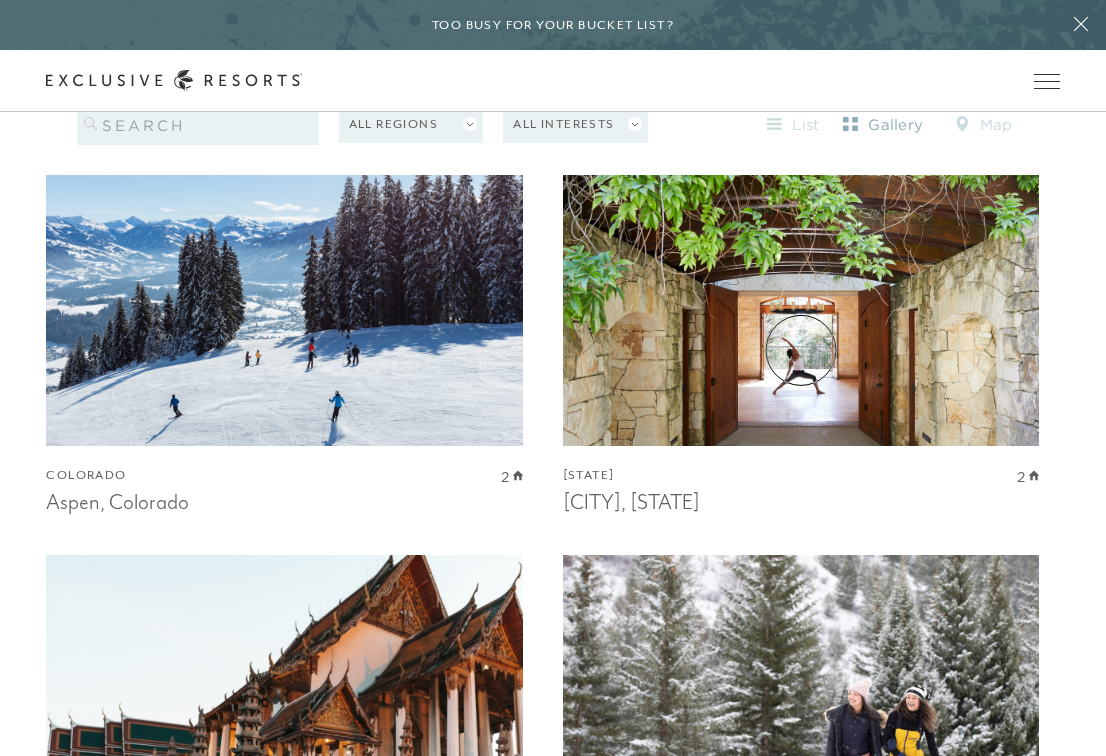 click at bounding box center [801, 300] 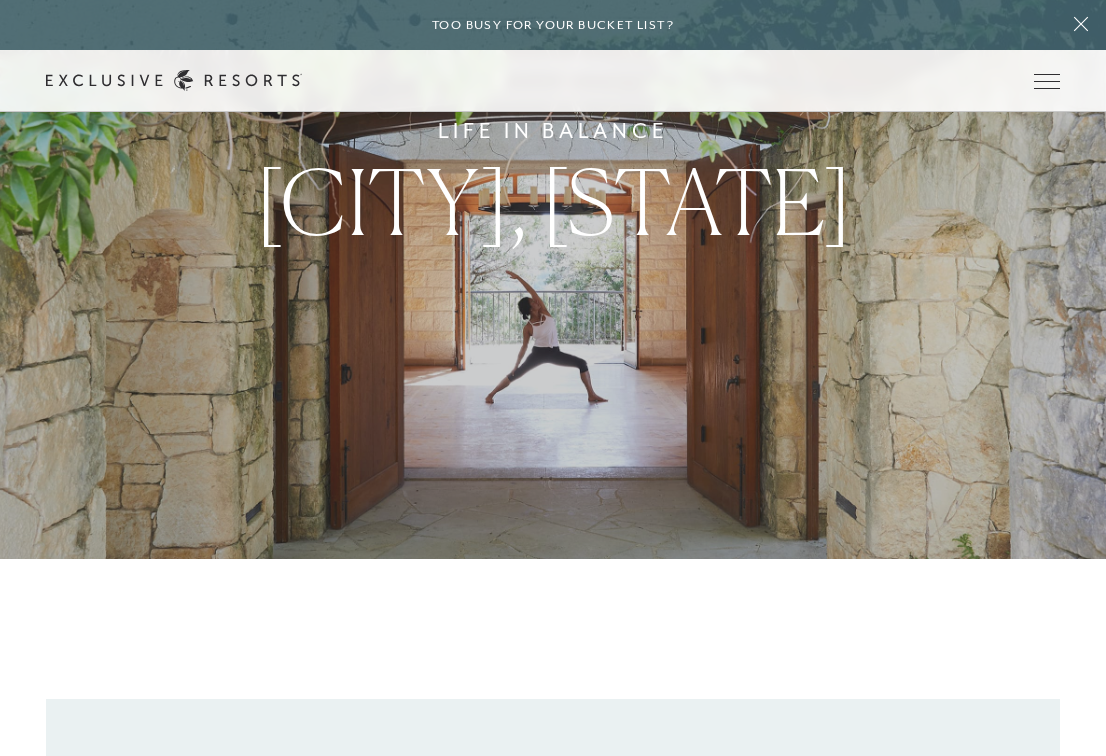 scroll, scrollTop: 0, scrollLeft: 0, axis: both 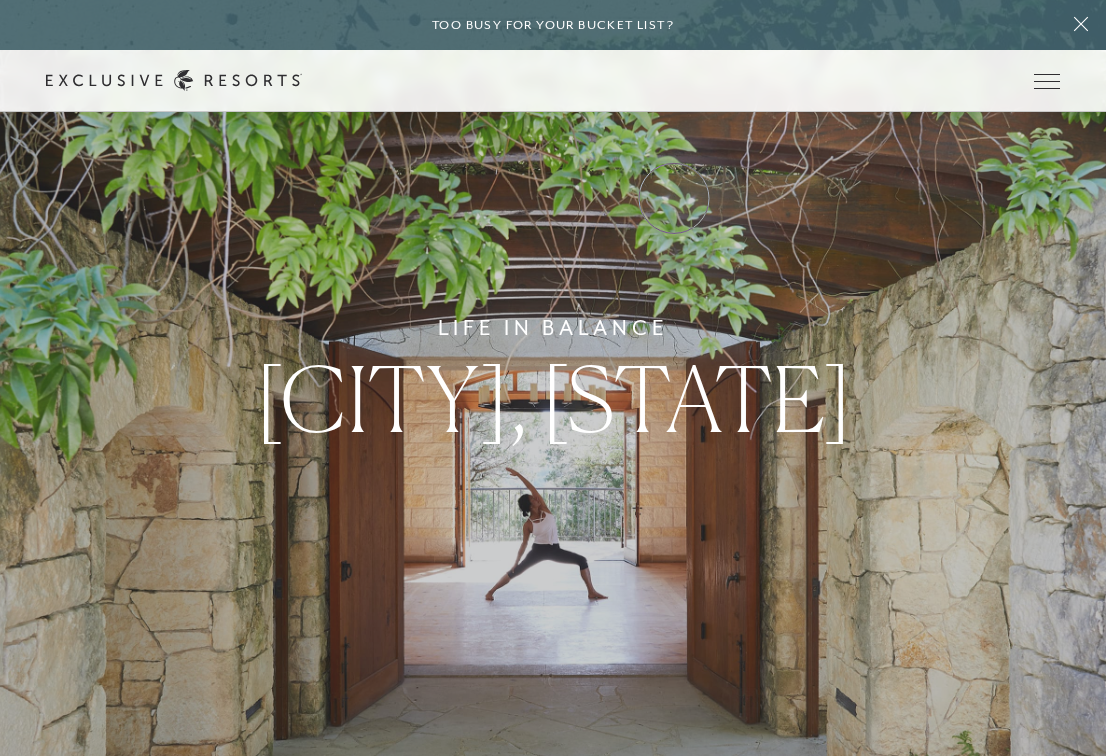 click on "Experience Collection" at bounding box center [0, 0] 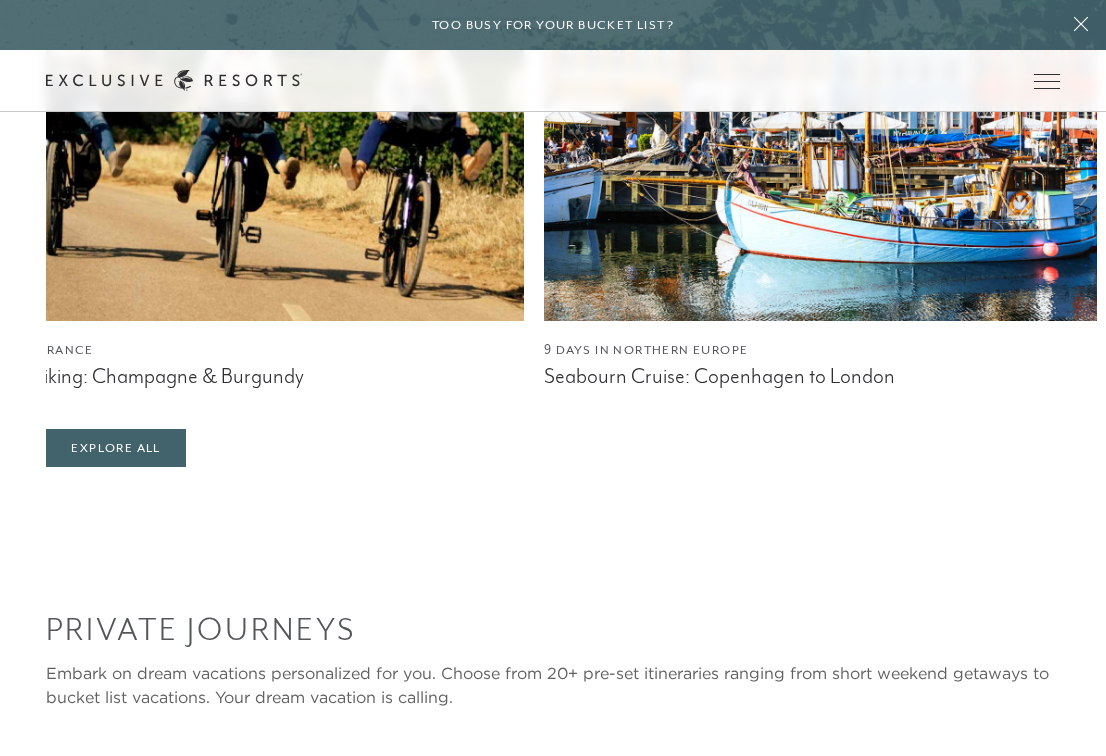 scroll, scrollTop: 1525, scrollLeft: 0, axis: vertical 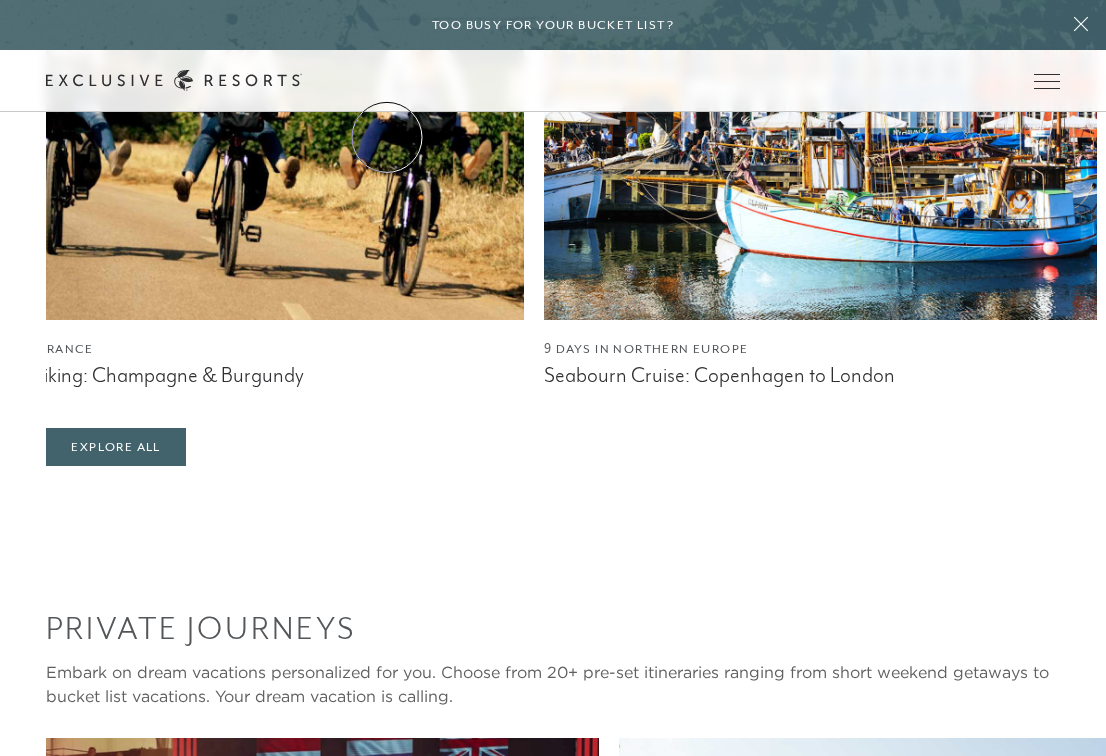 click on "Residence Collection" at bounding box center [0, 0] 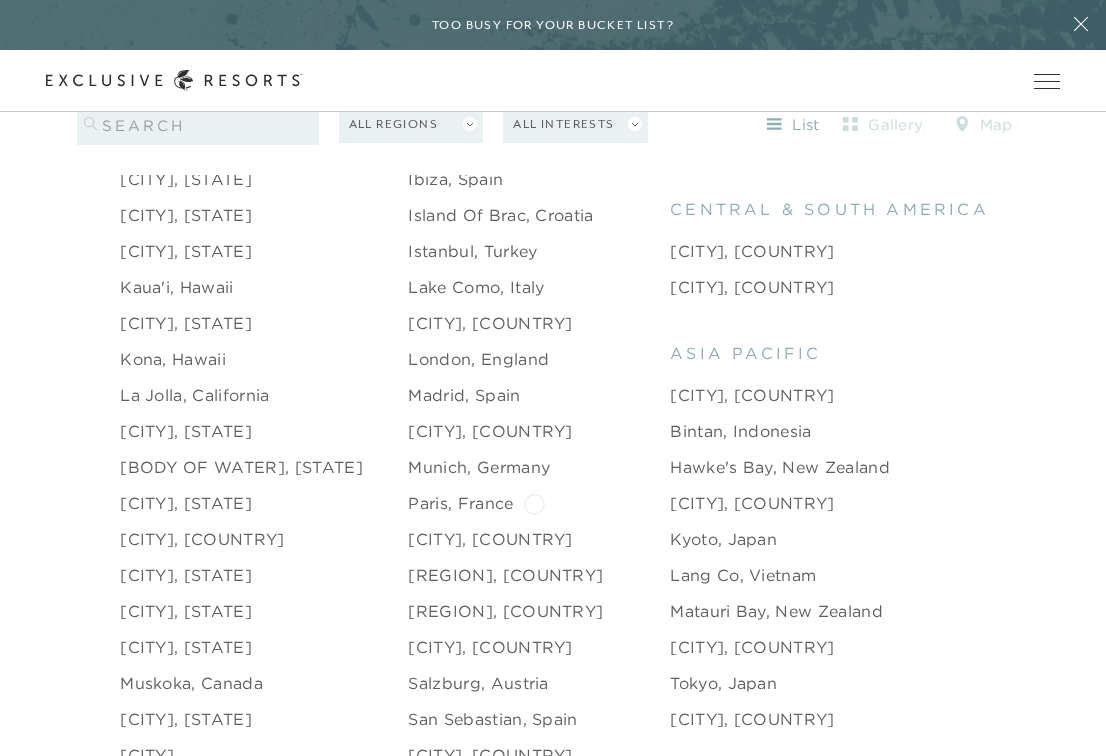 scroll, scrollTop: 2409, scrollLeft: 0, axis: vertical 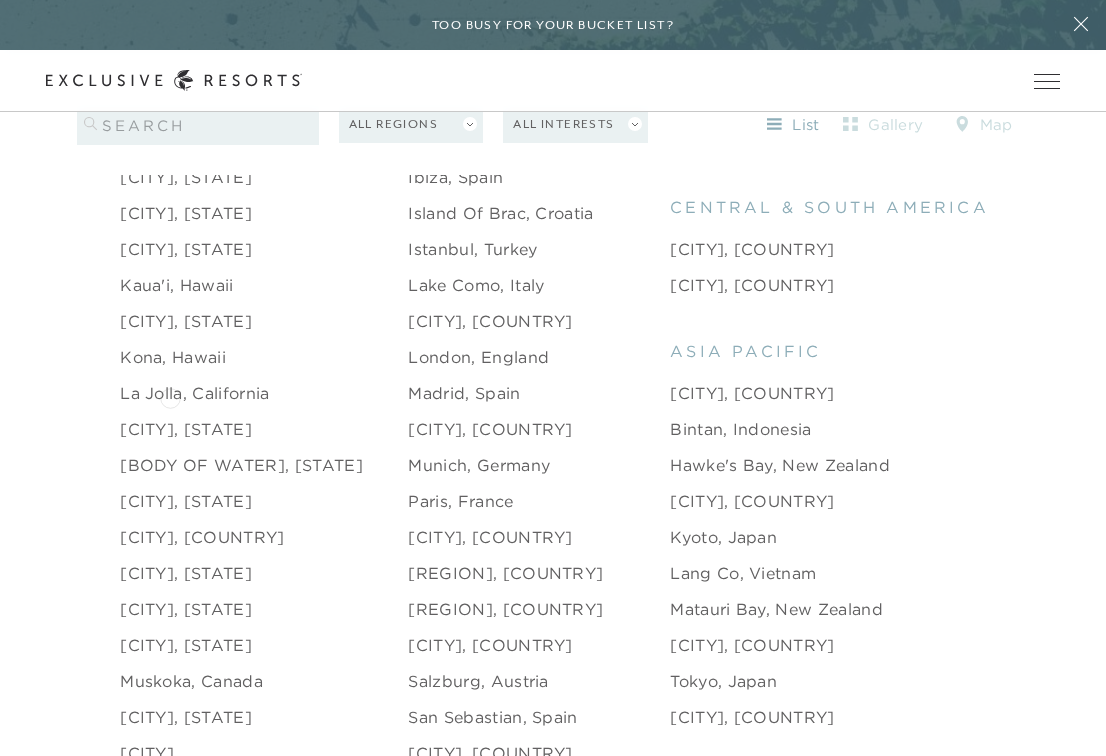 click on "La Jolla, California" at bounding box center [194, 393] 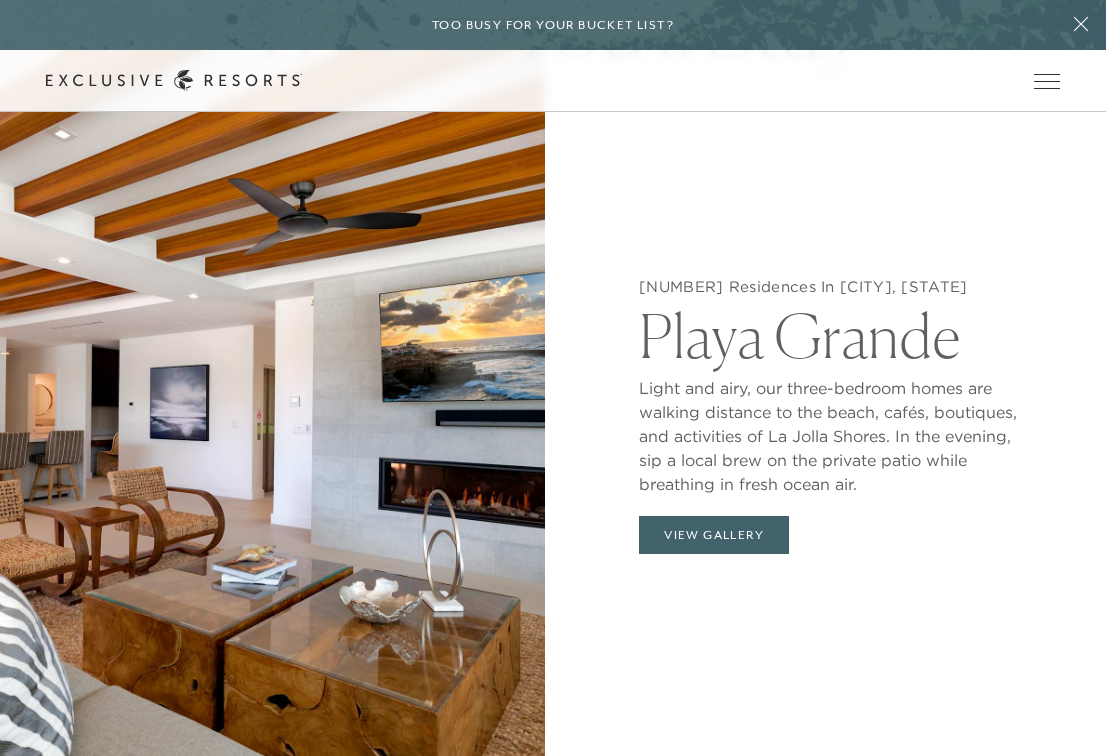 scroll, scrollTop: 1694, scrollLeft: 0, axis: vertical 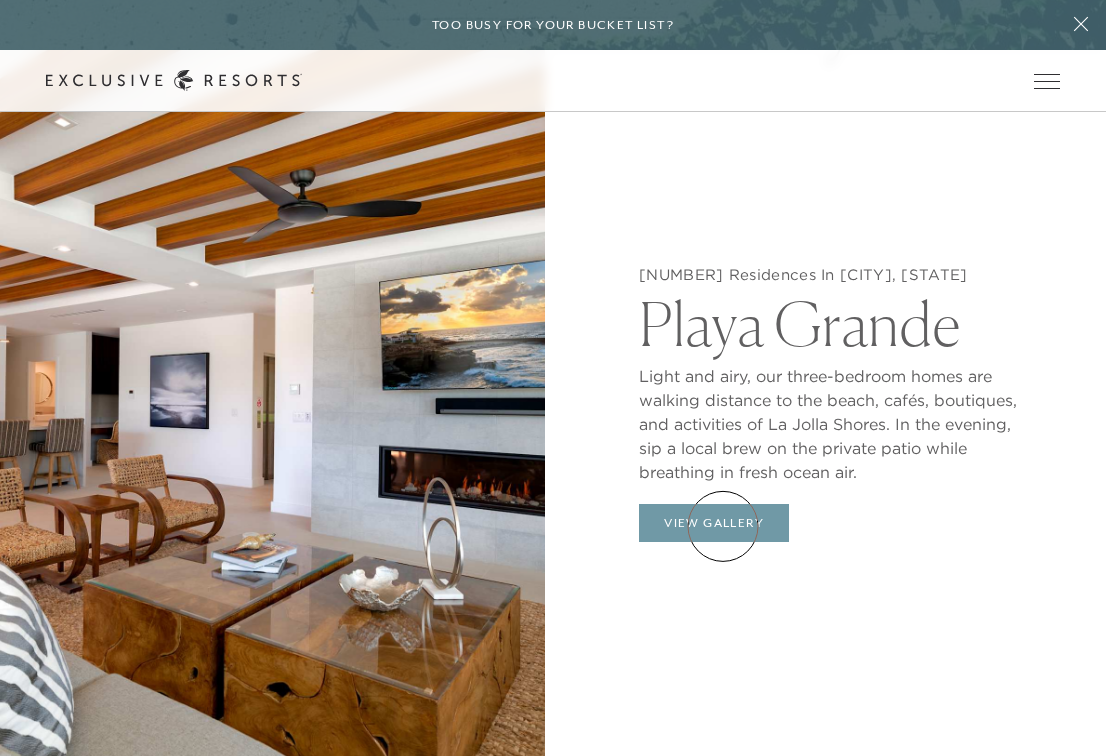 click on "View Gallery" at bounding box center (714, 523) 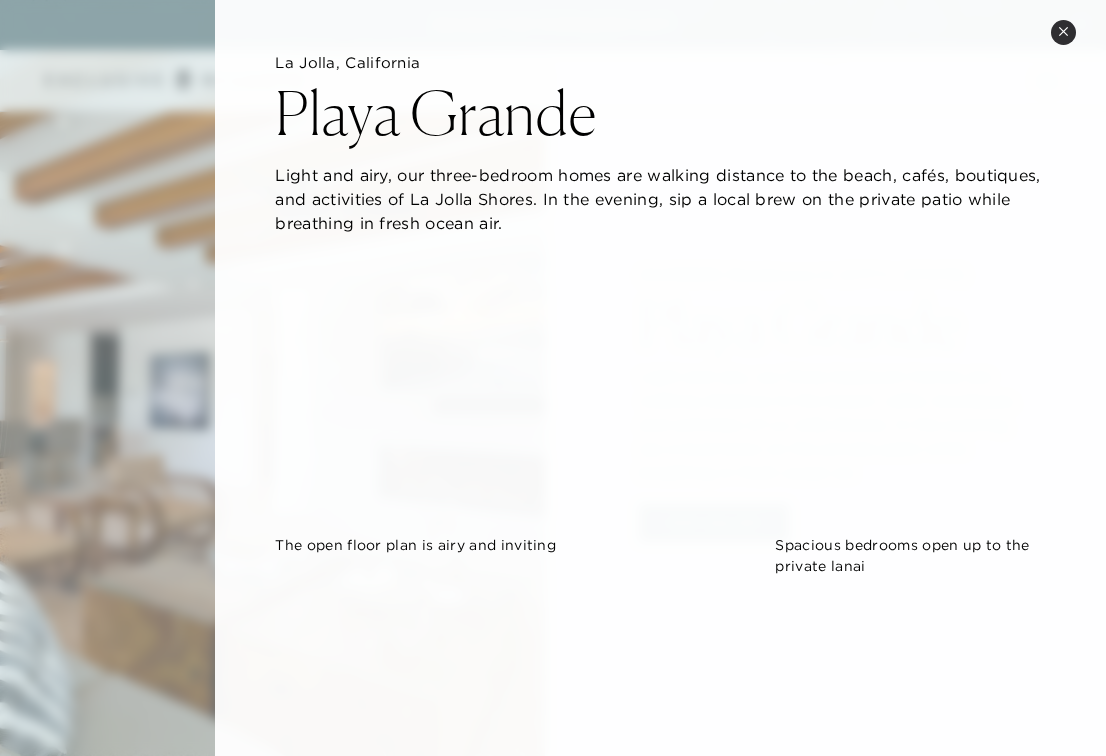 scroll, scrollTop: 0, scrollLeft: 0, axis: both 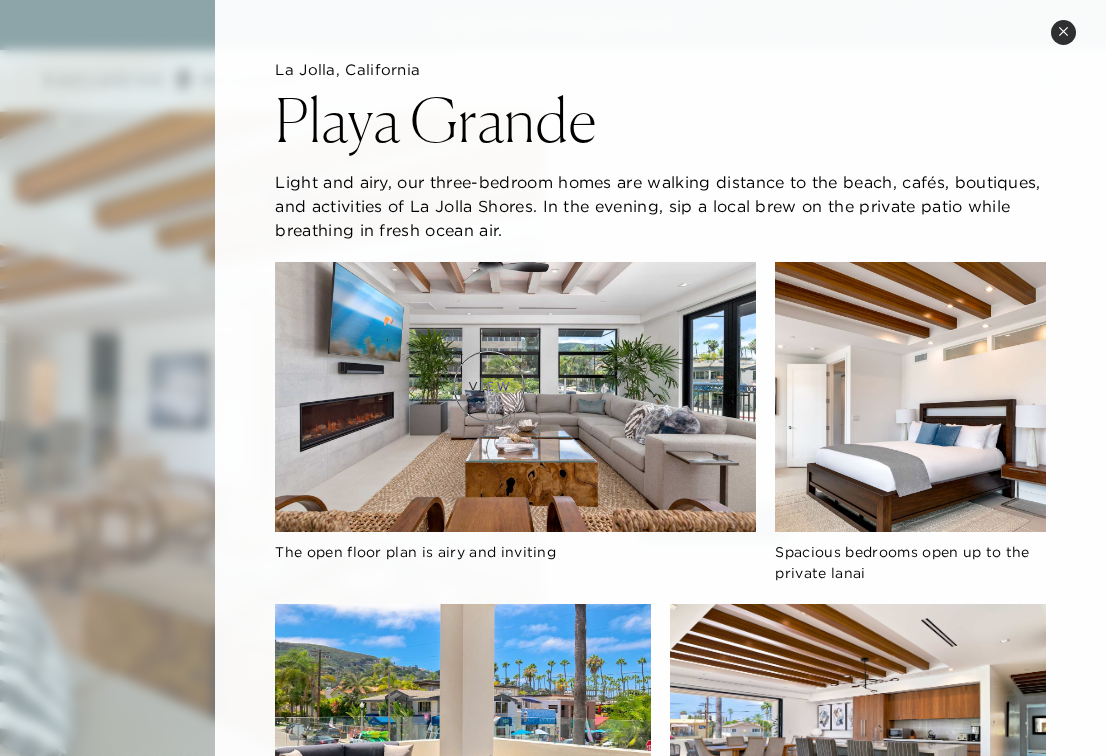 click at bounding box center [515, 397] 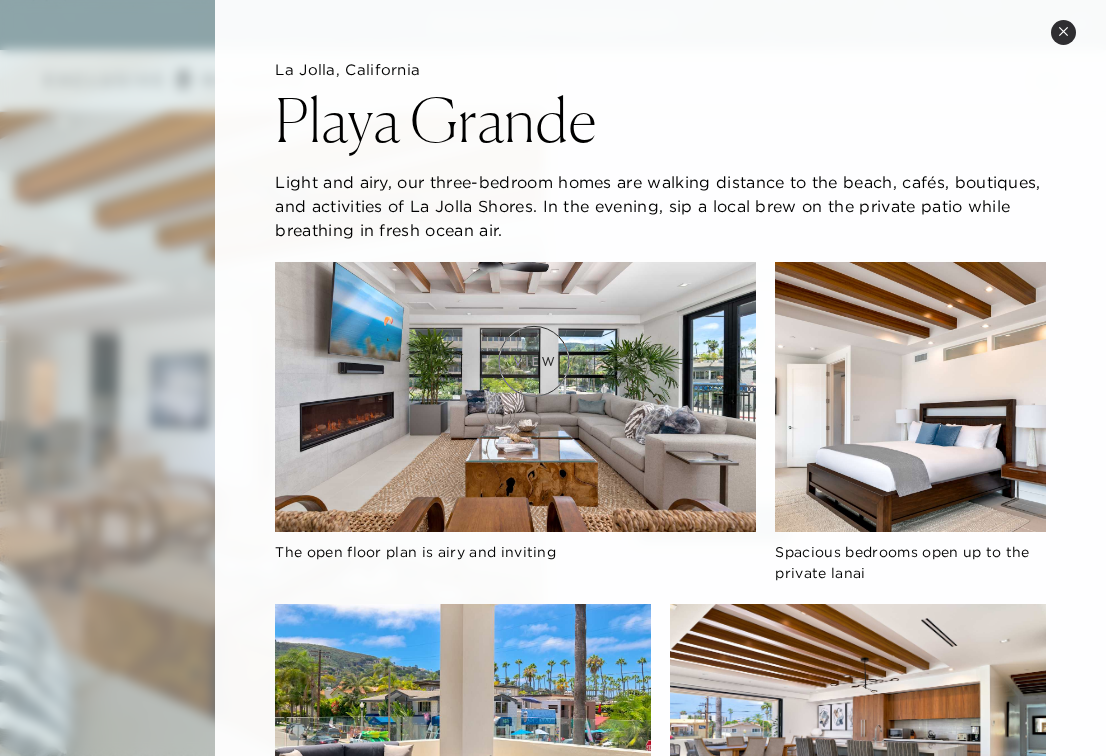click at bounding box center (515, 397) 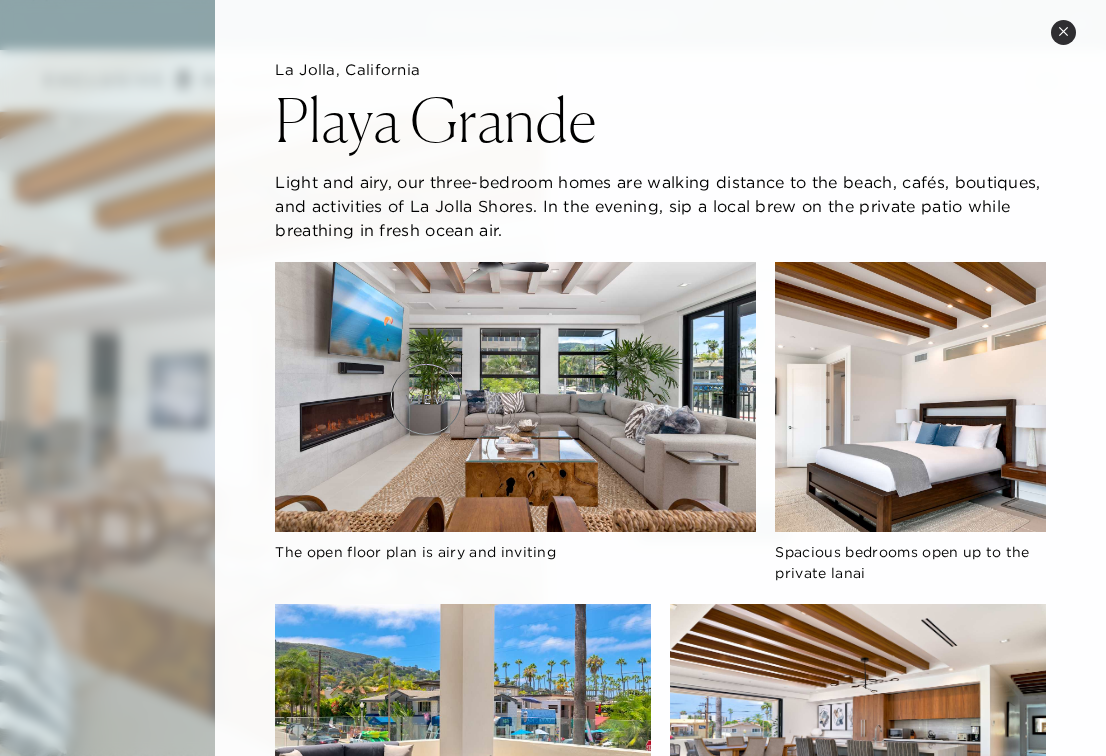 drag, startPoint x: 565, startPoint y: 400, endPoint x: 423, endPoint y: 398, distance: 142.01408 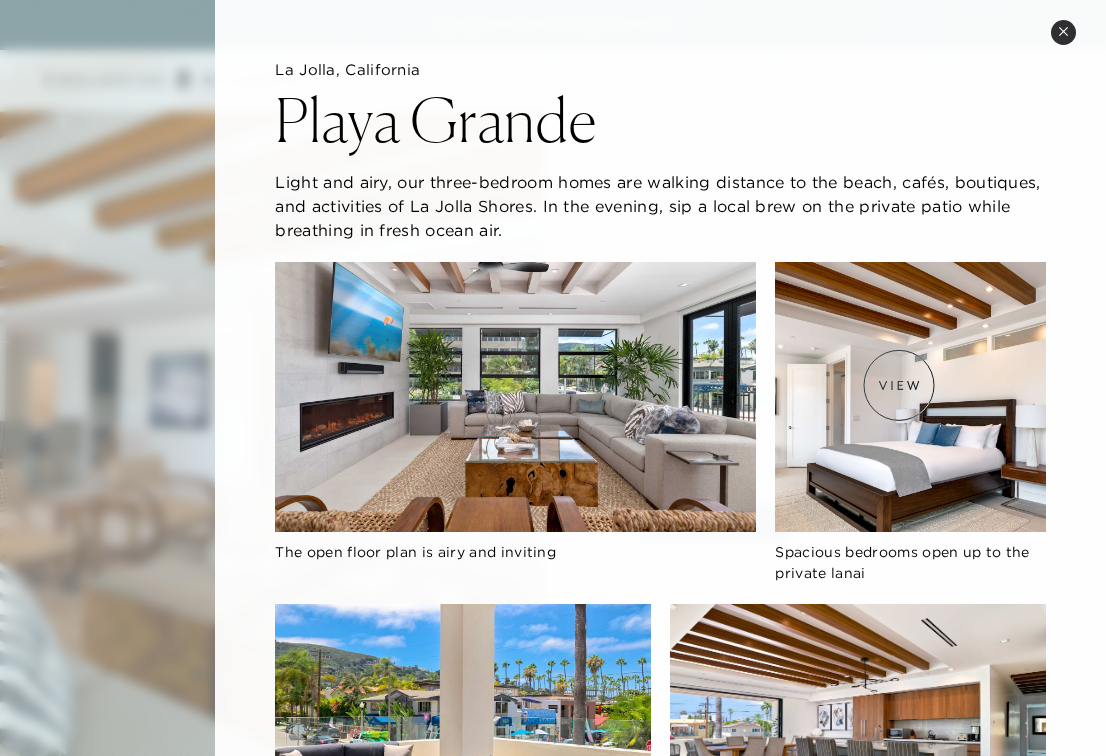 click at bounding box center (910, 397) 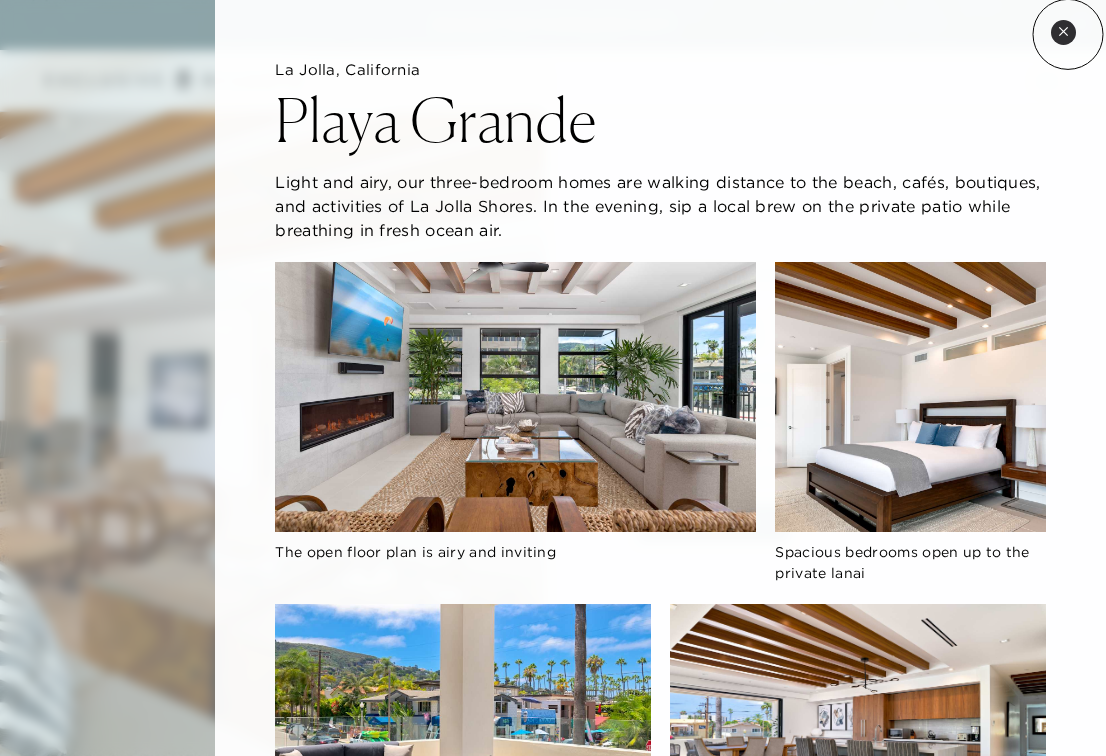 click 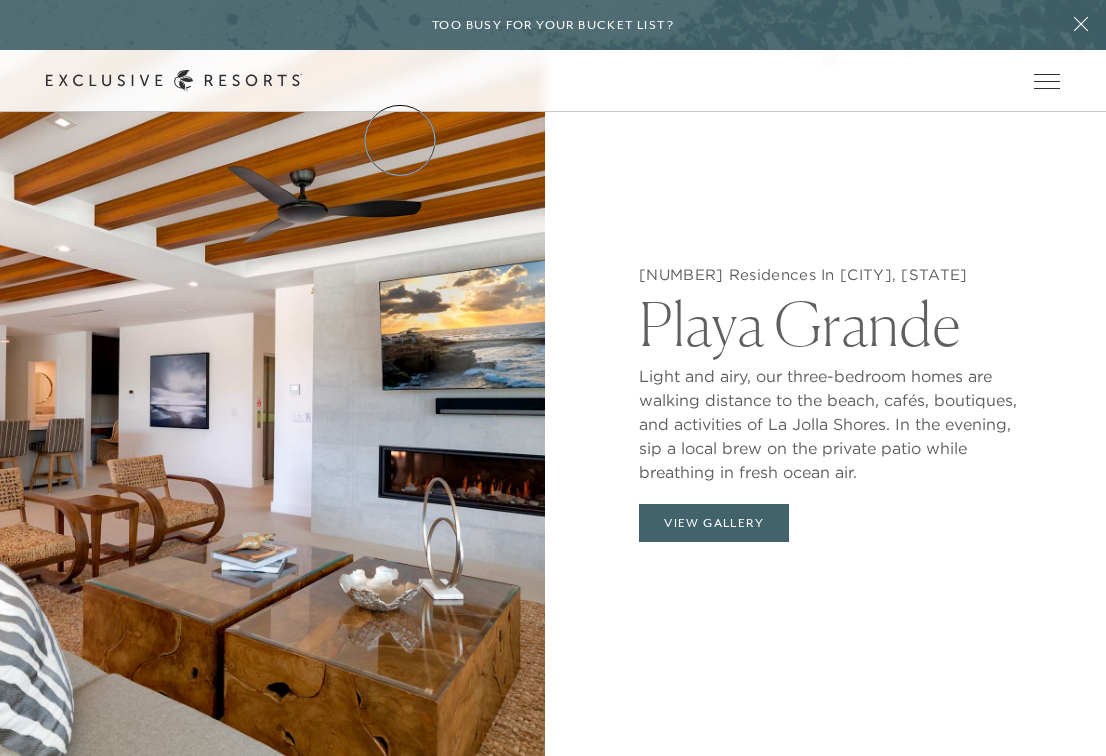 click on "Residence Collection" at bounding box center (0, 0) 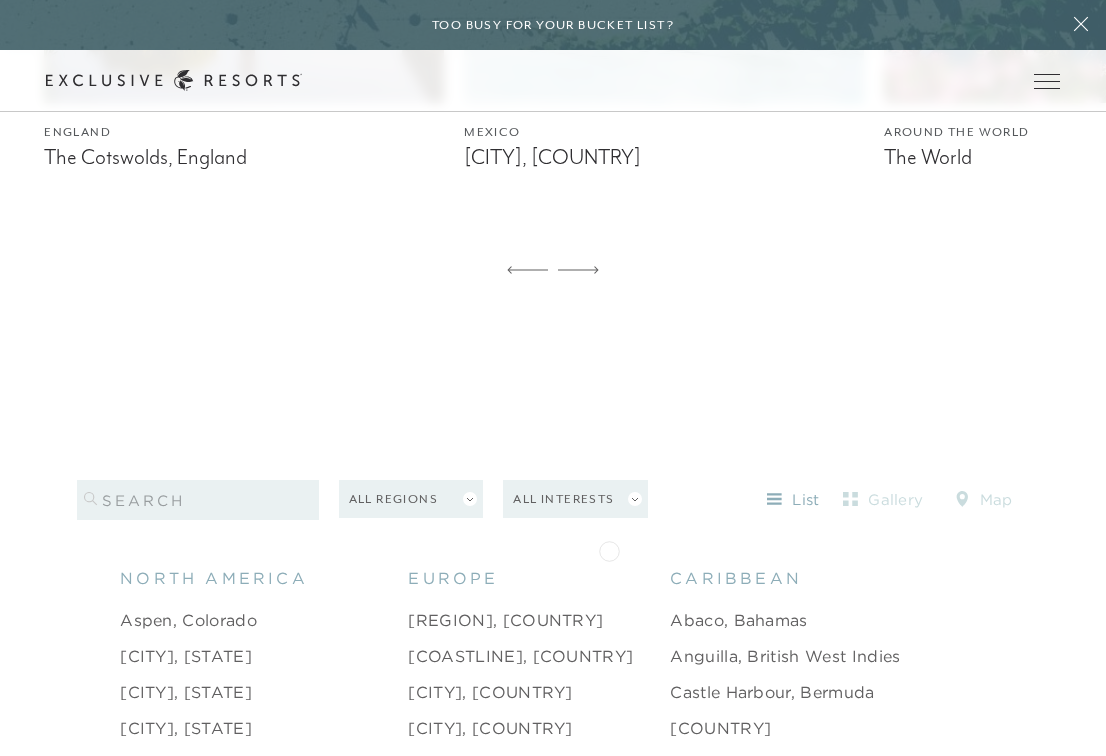 scroll, scrollTop: 1612, scrollLeft: 0, axis: vertical 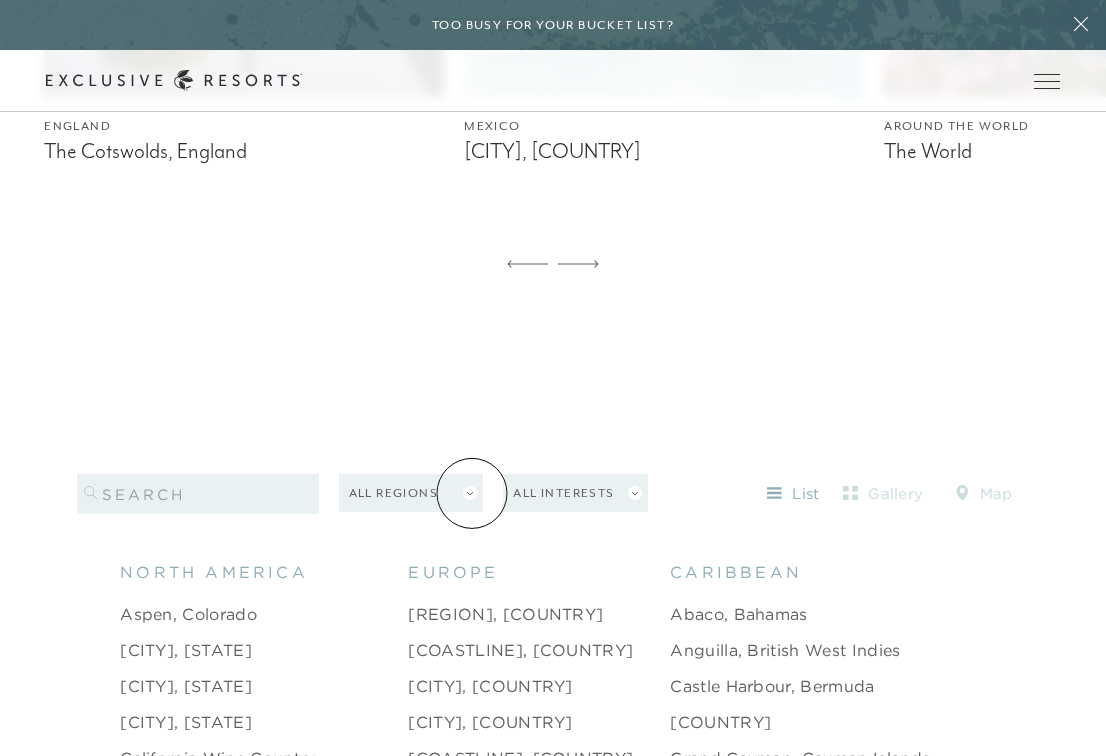 click on "All Regions" at bounding box center [411, 493] 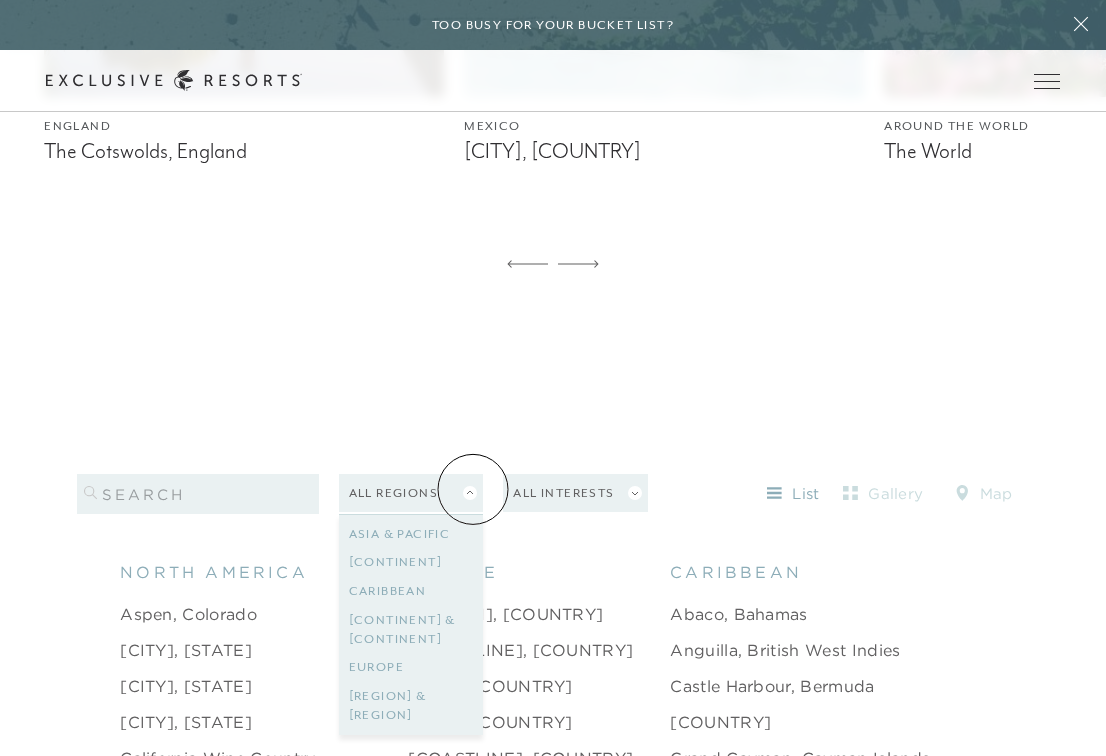 click on "All Regions" at bounding box center (411, 493) 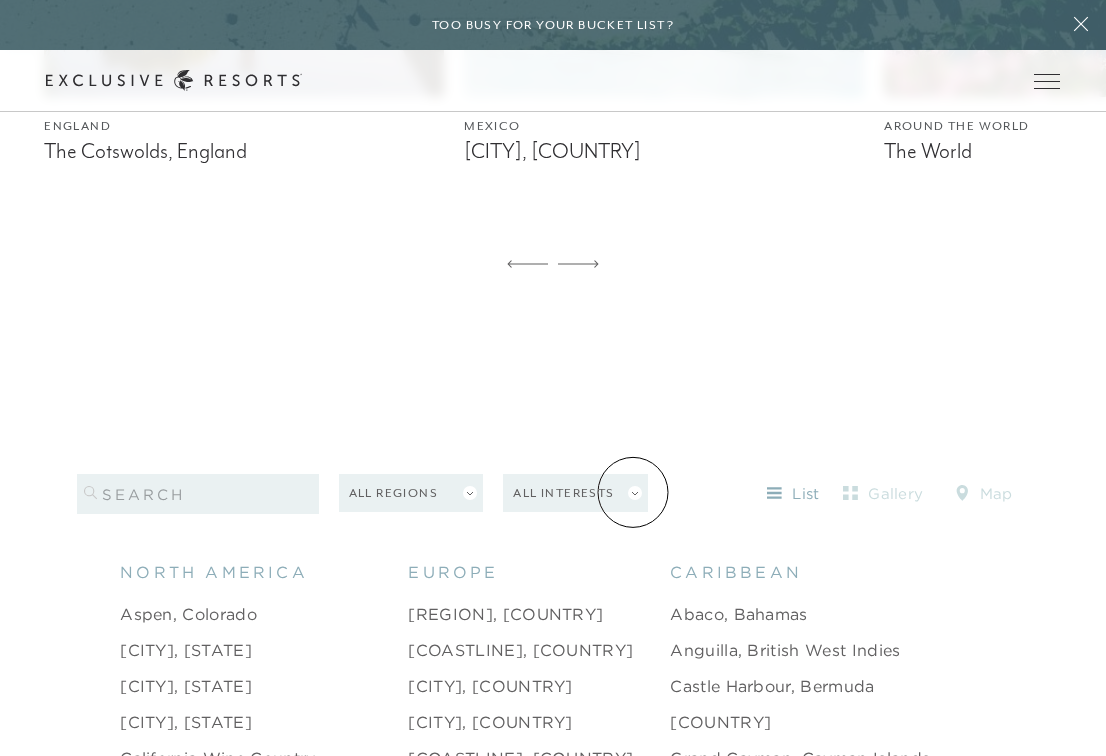click on "All Interests" at bounding box center [575, 493] 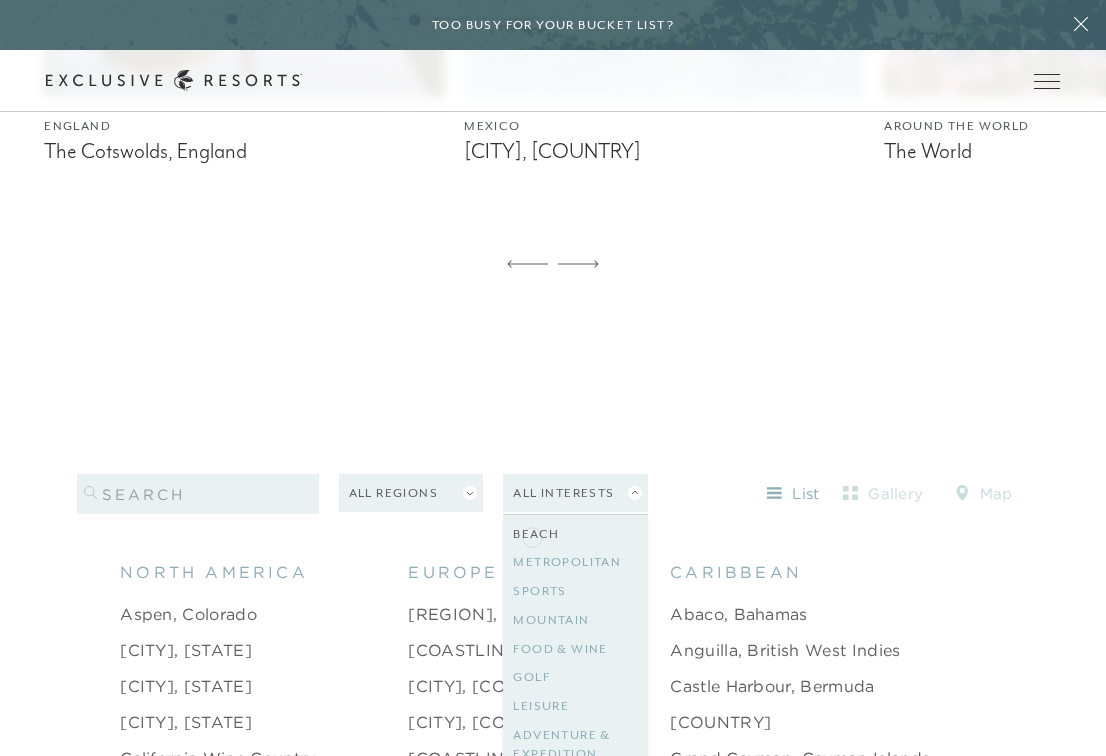 click on "Beach" at bounding box center (575, 534) 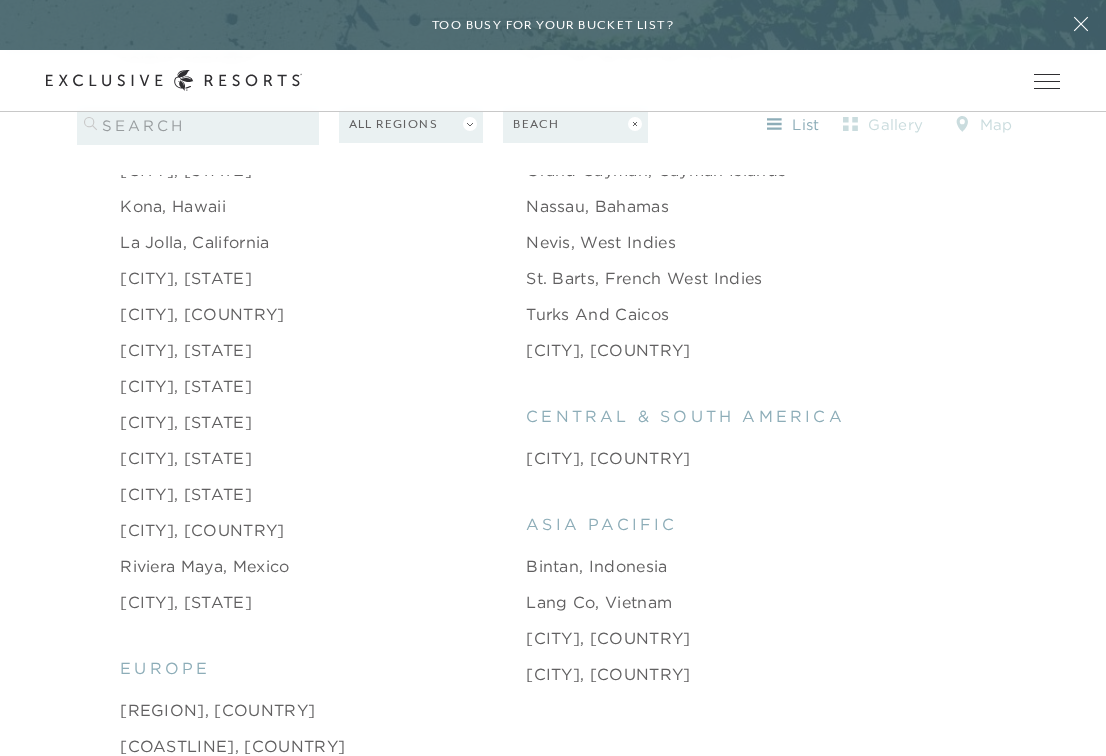 scroll, scrollTop: 2203, scrollLeft: 0, axis: vertical 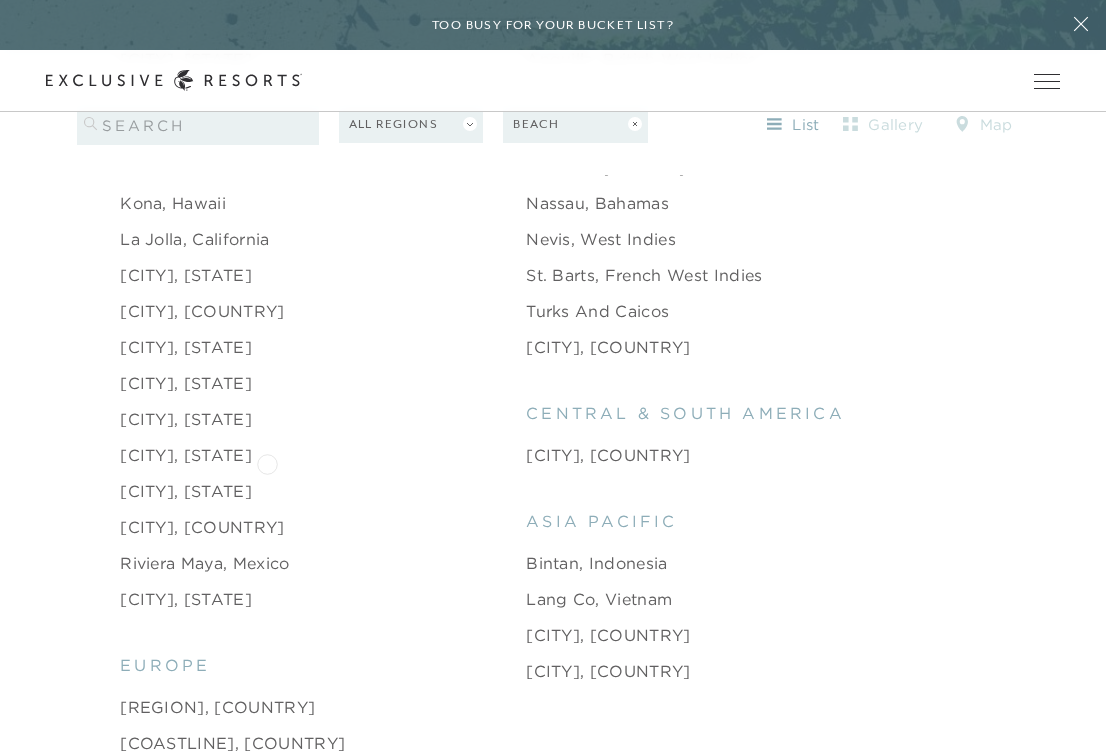 click on "[CITY], [STATE]" at bounding box center [186, 455] 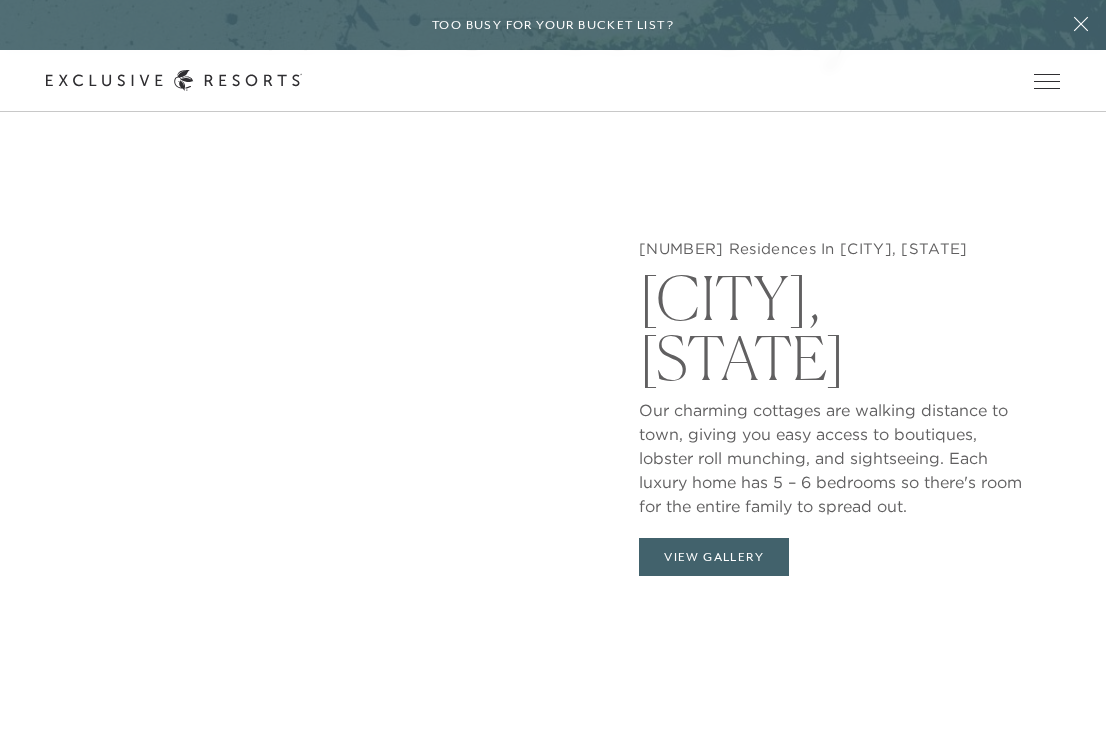 scroll, scrollTop: 1685, scrollLeft: 0, axis: vertical 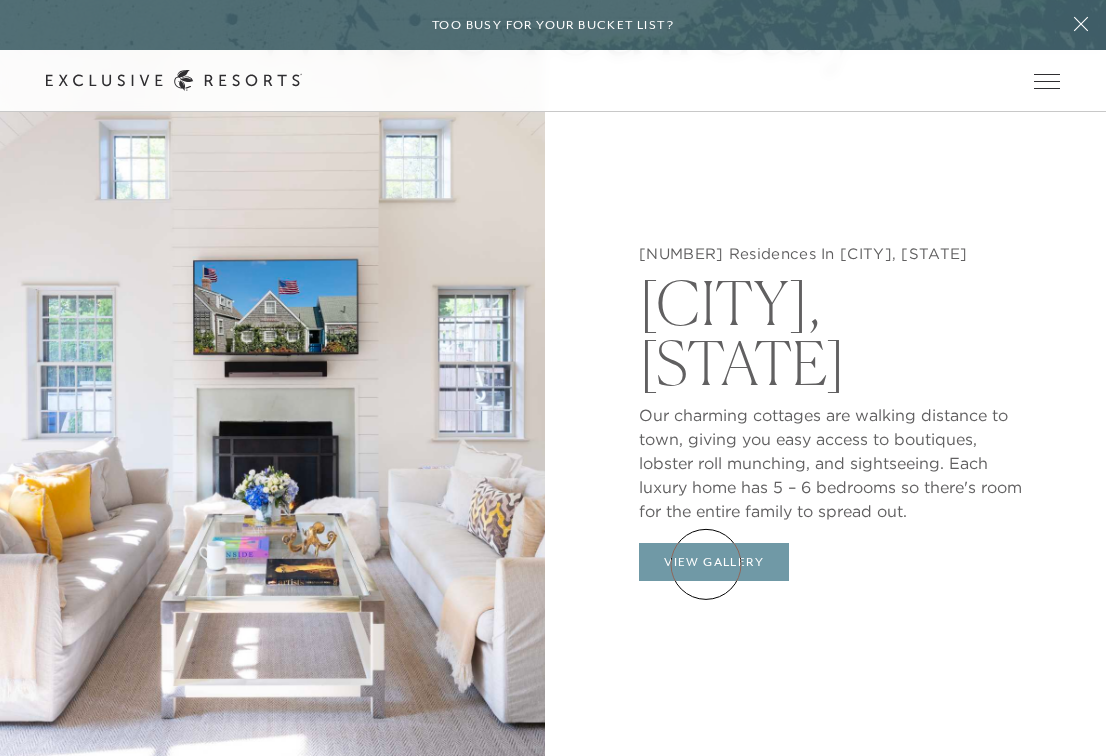 click on "View Gallery" at bounding box center (714, 562) 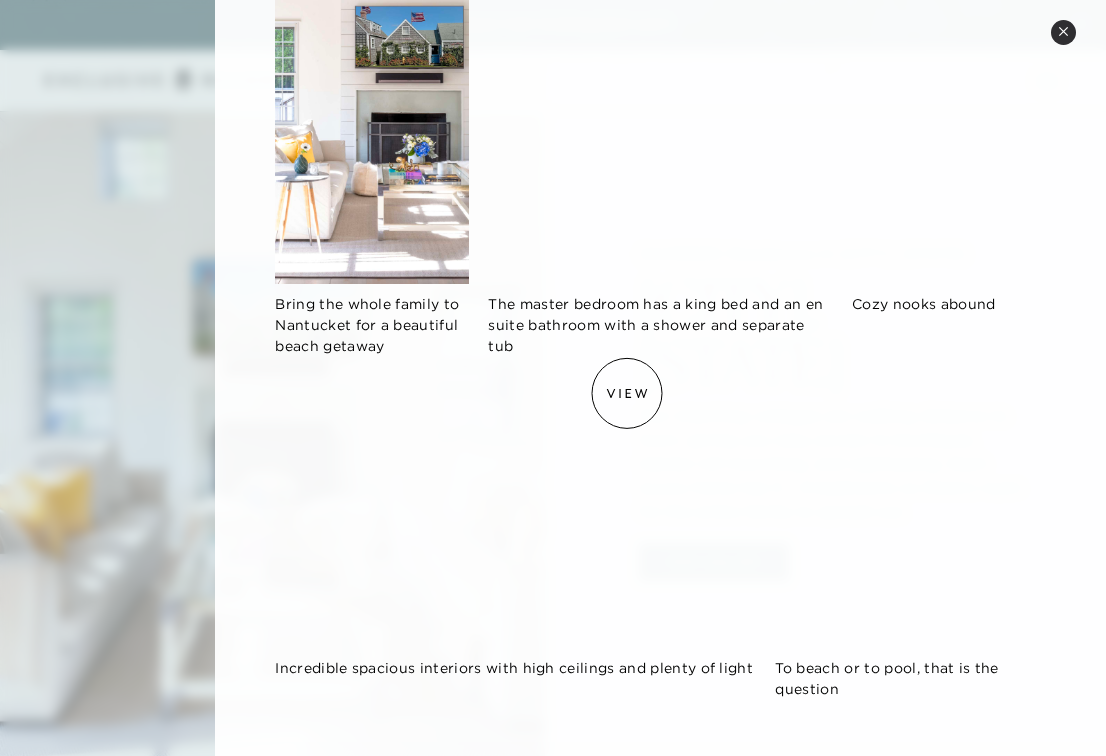 scroll, scrollTop: 2077, scrollLeft: 0, axis: vertical 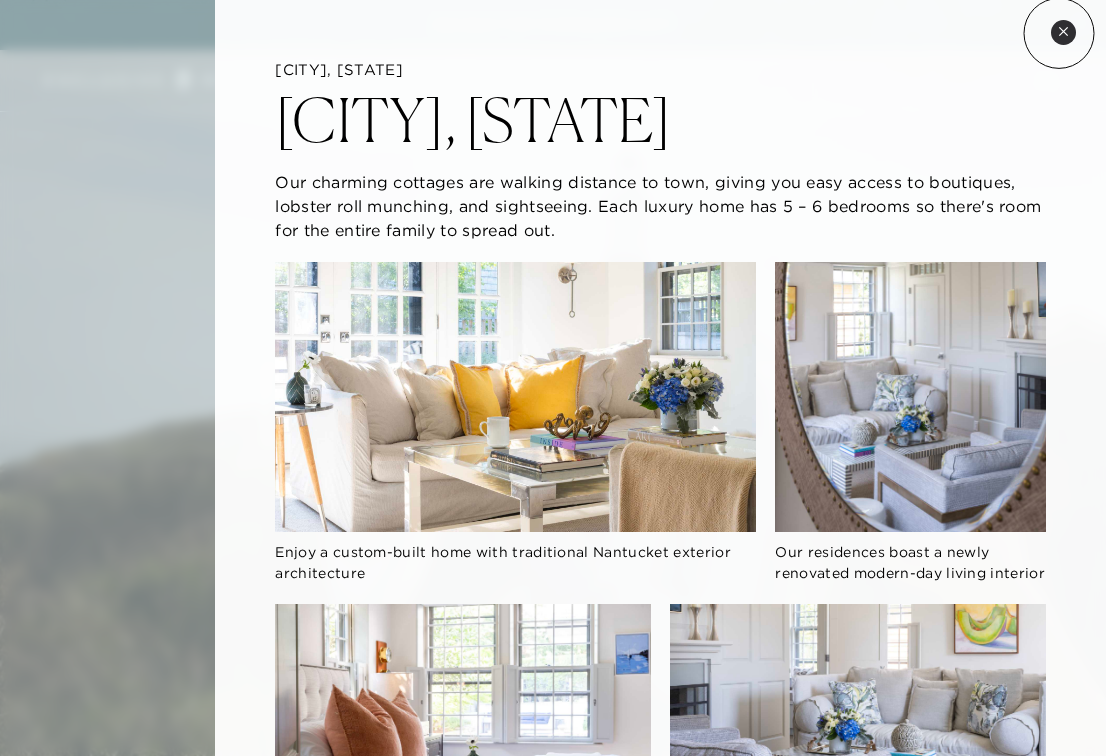 click 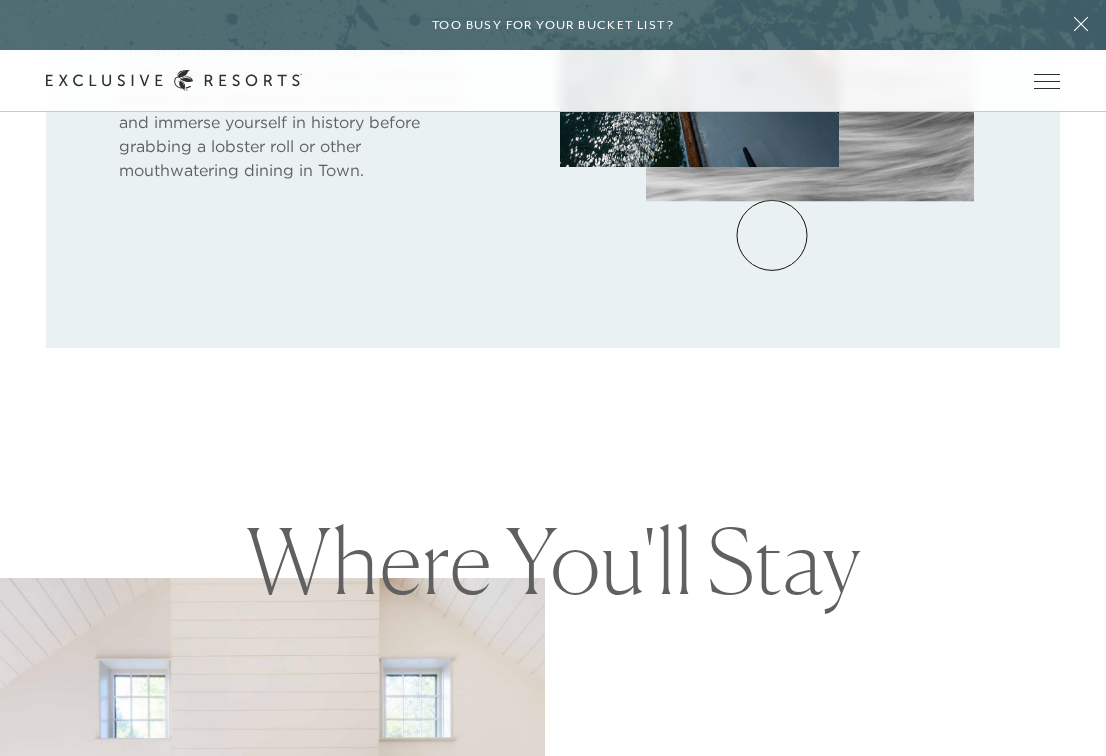 scroll, scrollTop: 1128, scrollLeft: 0, axis: vertical 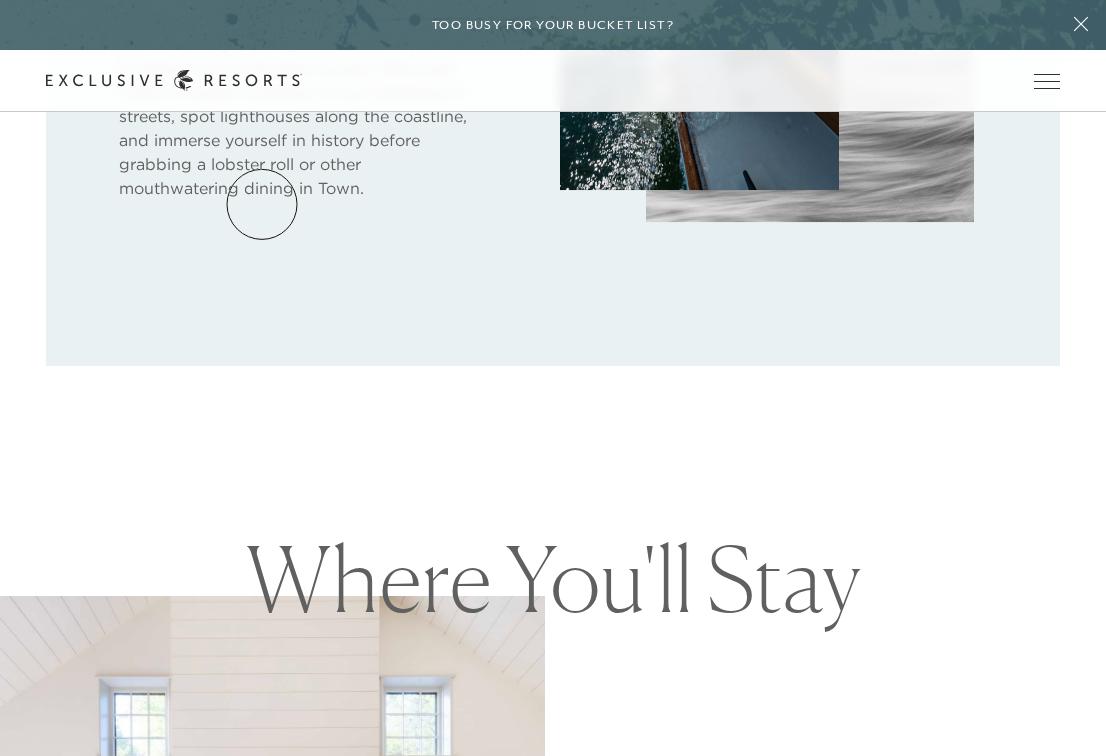 click on "Services & Standards" at bounding box center (0, 0) 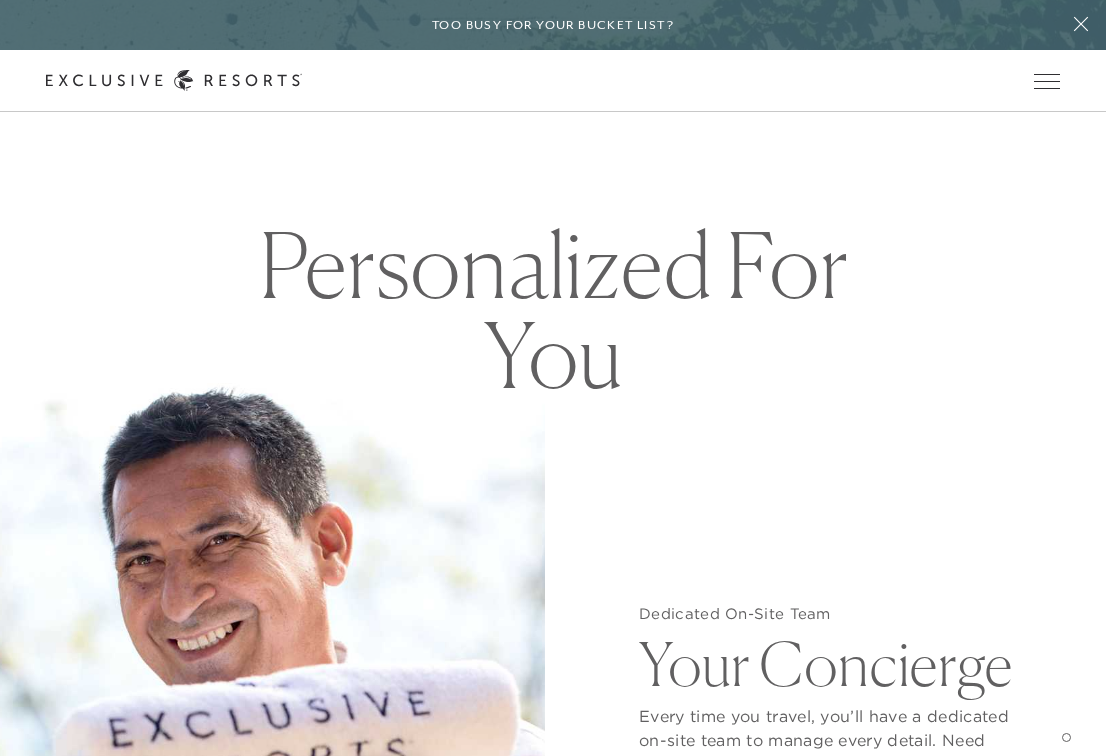 scroll, scrollTop: 1291, scrollLeft: 0, axis: vertical 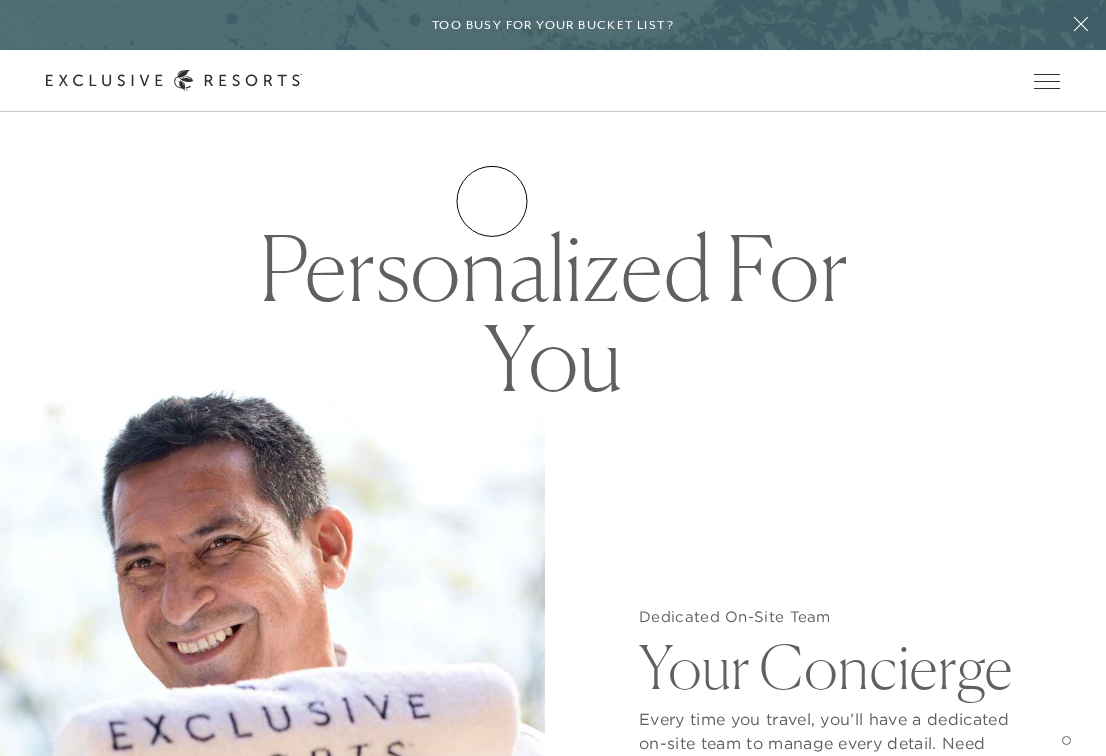 click on "How it works" at bounding box center [0, 0] 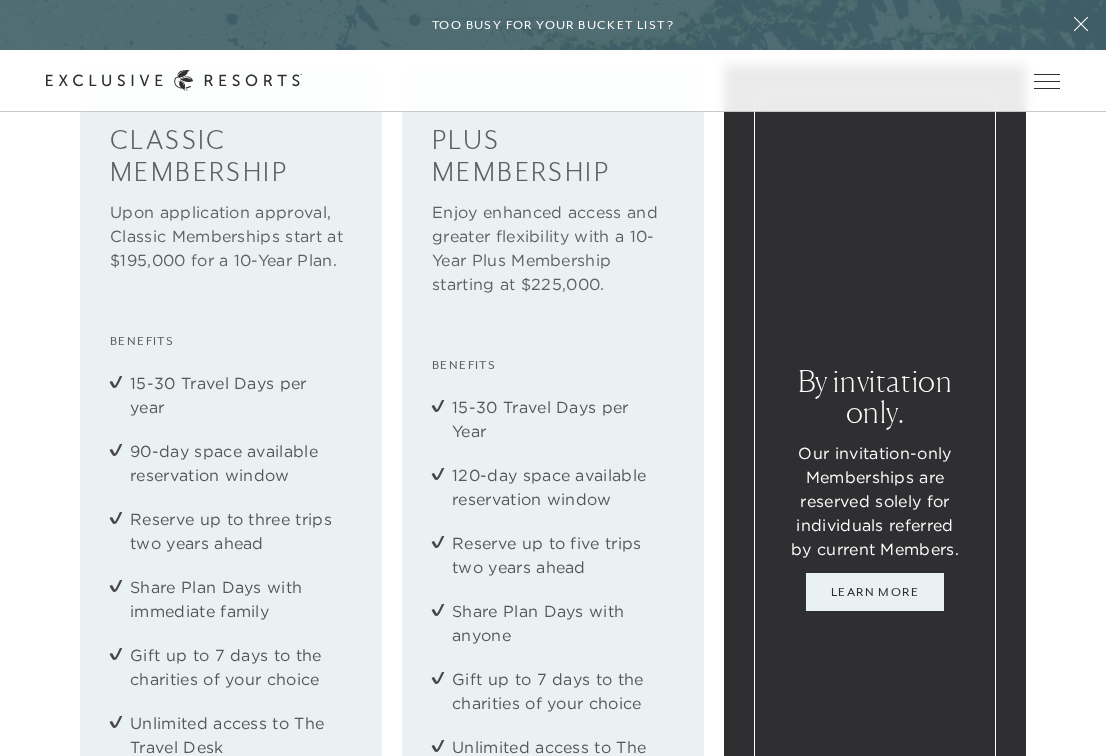 scroll, scrollTop: 2445, scrollLeft: 0, axis: vertical 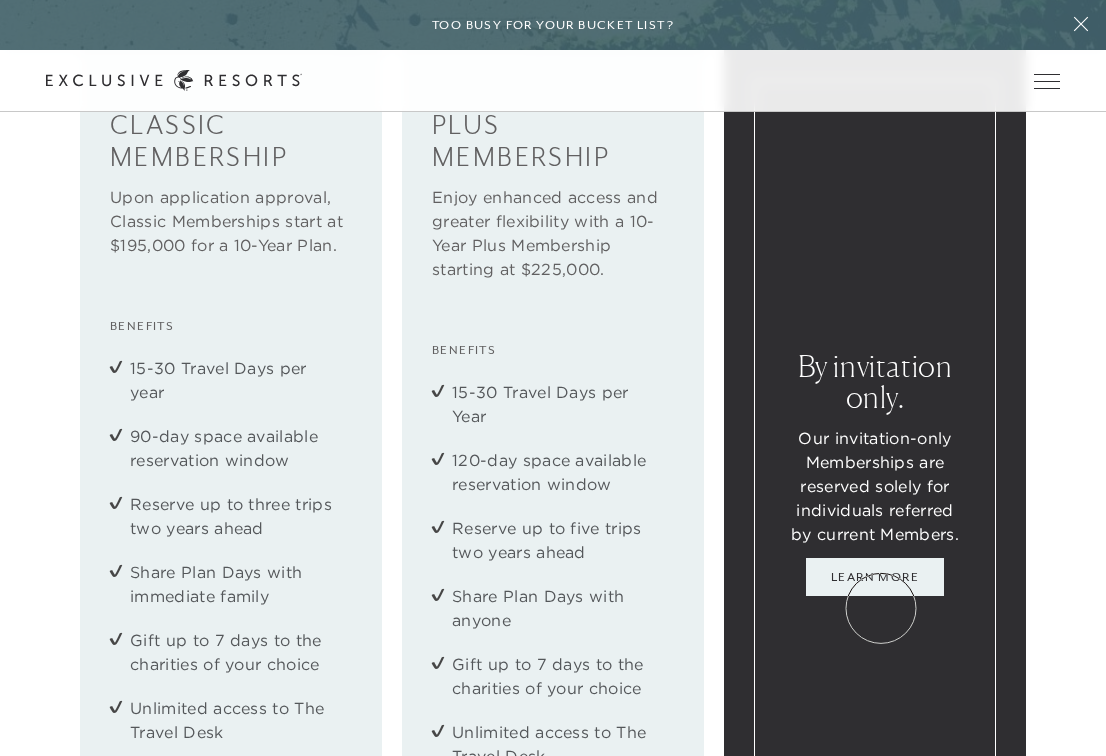 click on "Learn More" at bounding box center [875, 577] 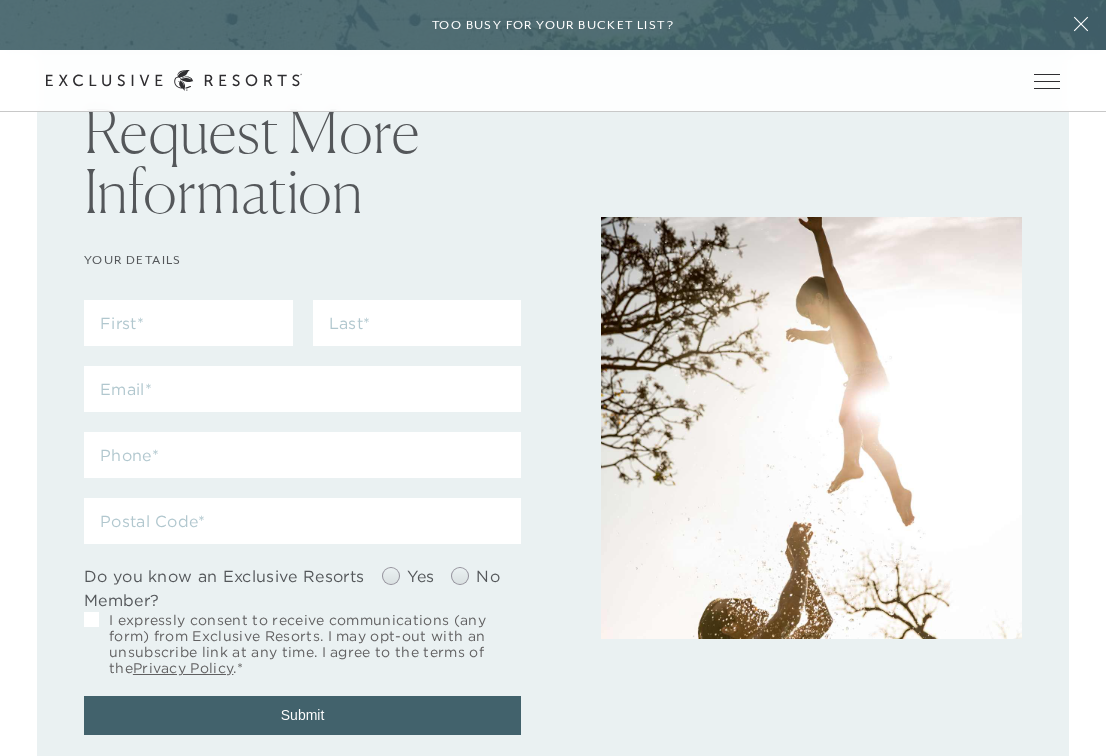 scroll, scrollTop: 0, scrollLeft: 0, axis: both 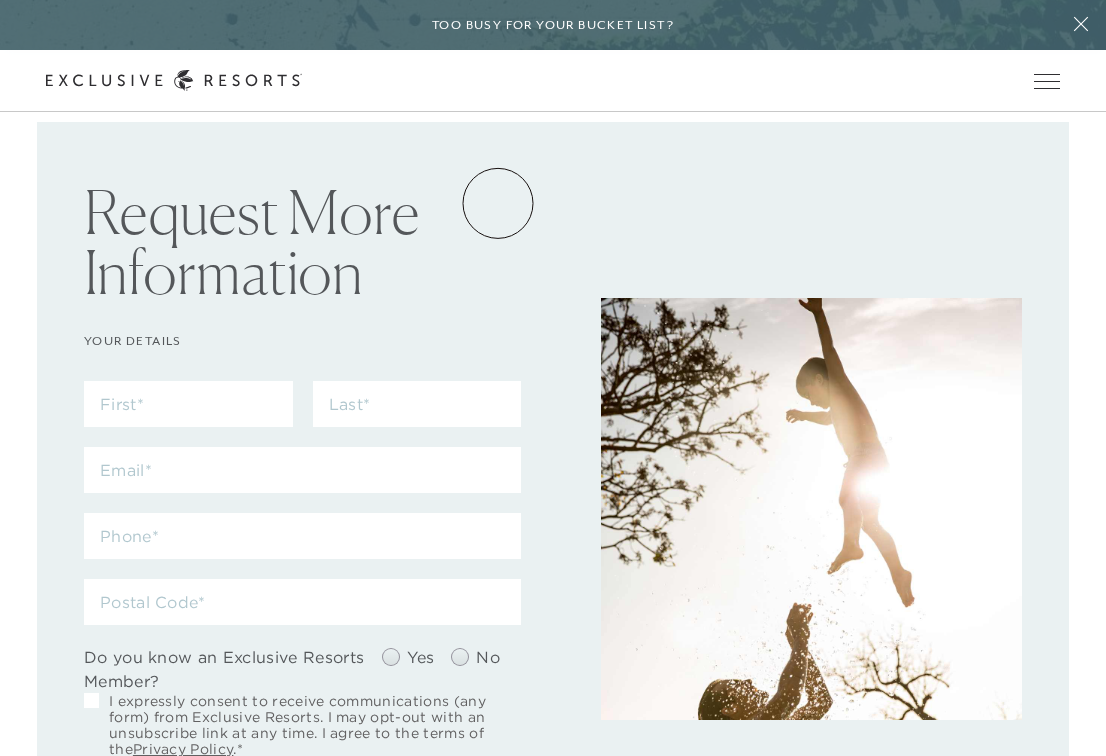 click on "How it works" at bounding box center [0, 0] 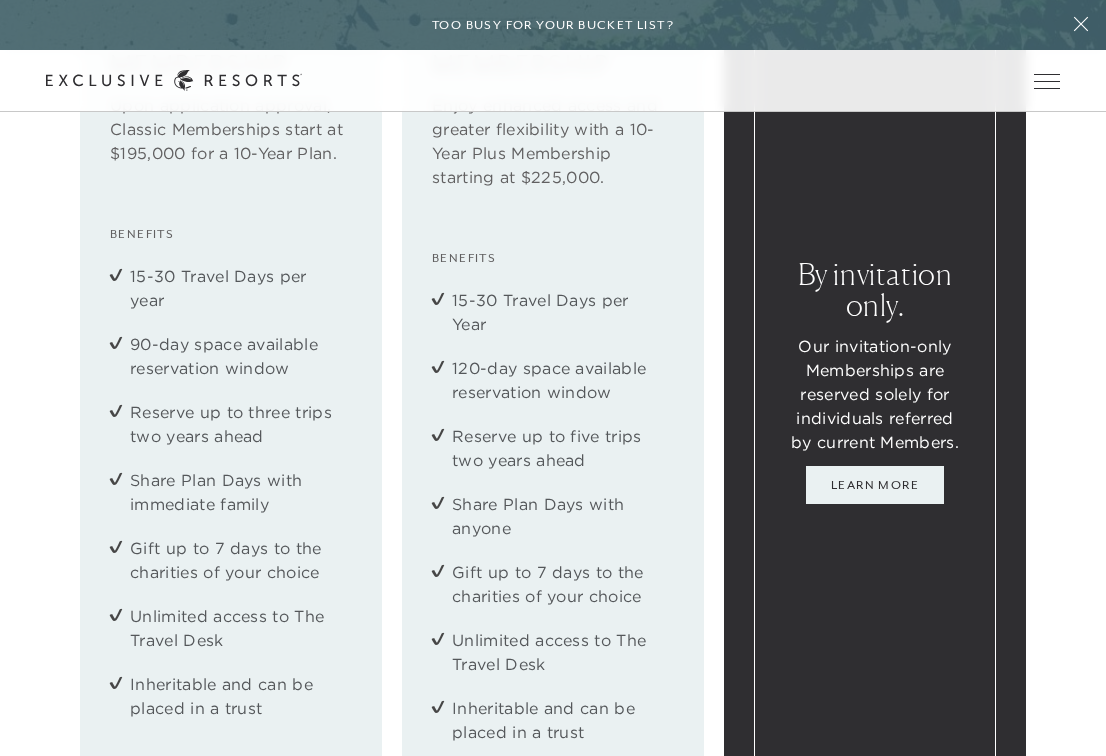 scroll, scrollTop: 2522, scrollLeft: 0, axis: vertical 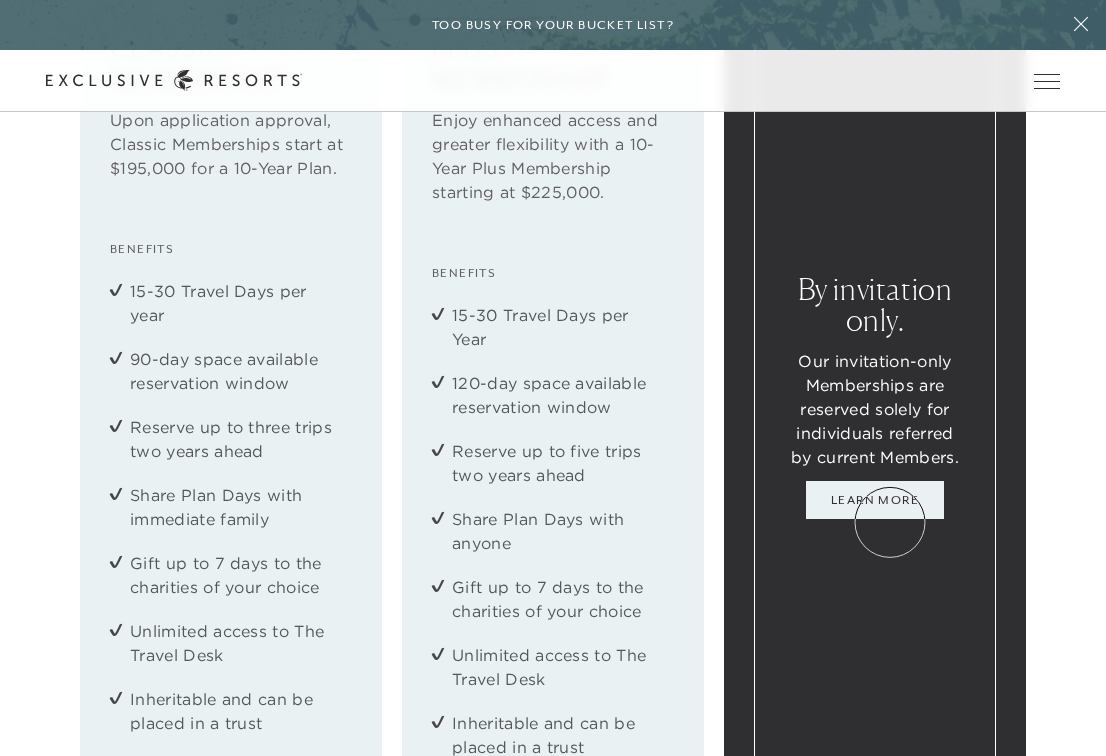 click on "Learn More" at bounding box center [875, 500] 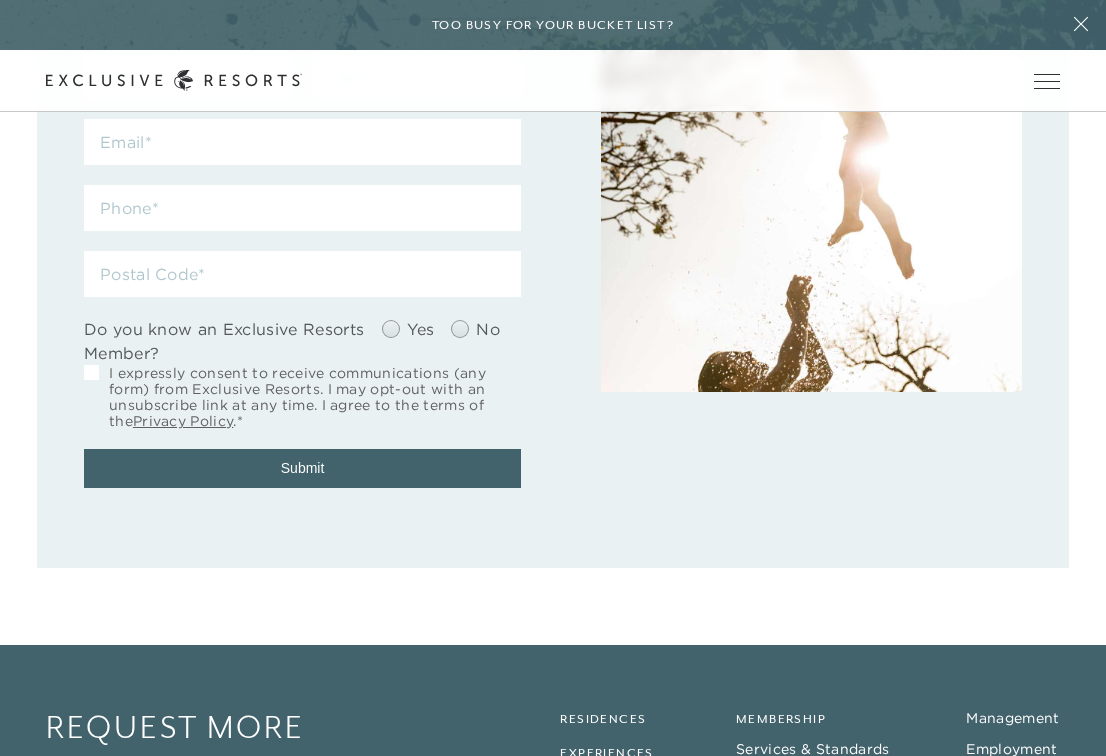 scroll, scrollTop: 0, scrollLeft: 0, axis: both 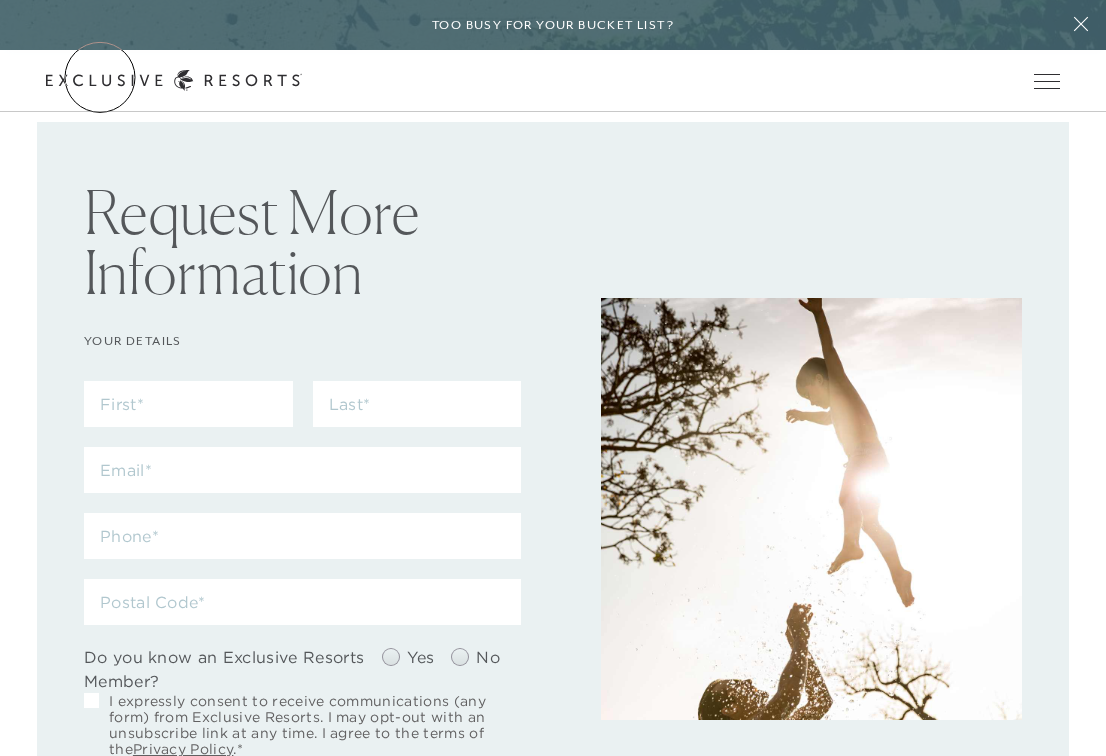 click on "Get Started" at bounding box center (0, 0) 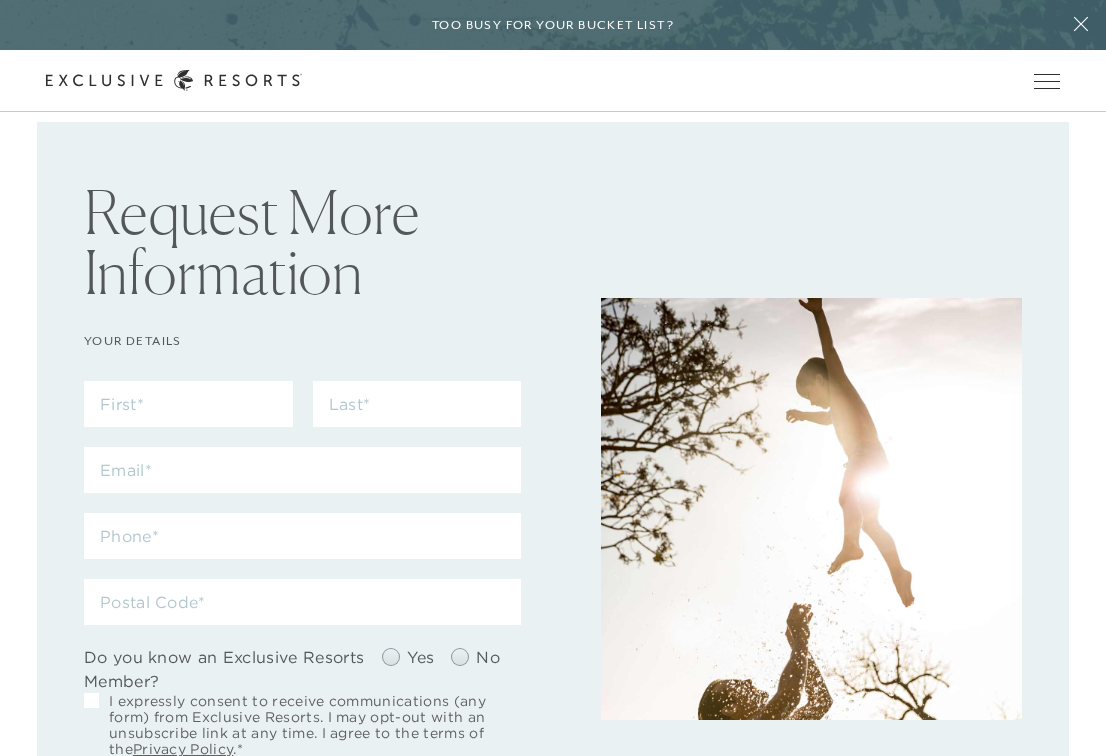 scroll, scrollTop: 9285, scrollLeft: 0, axis: vertical 